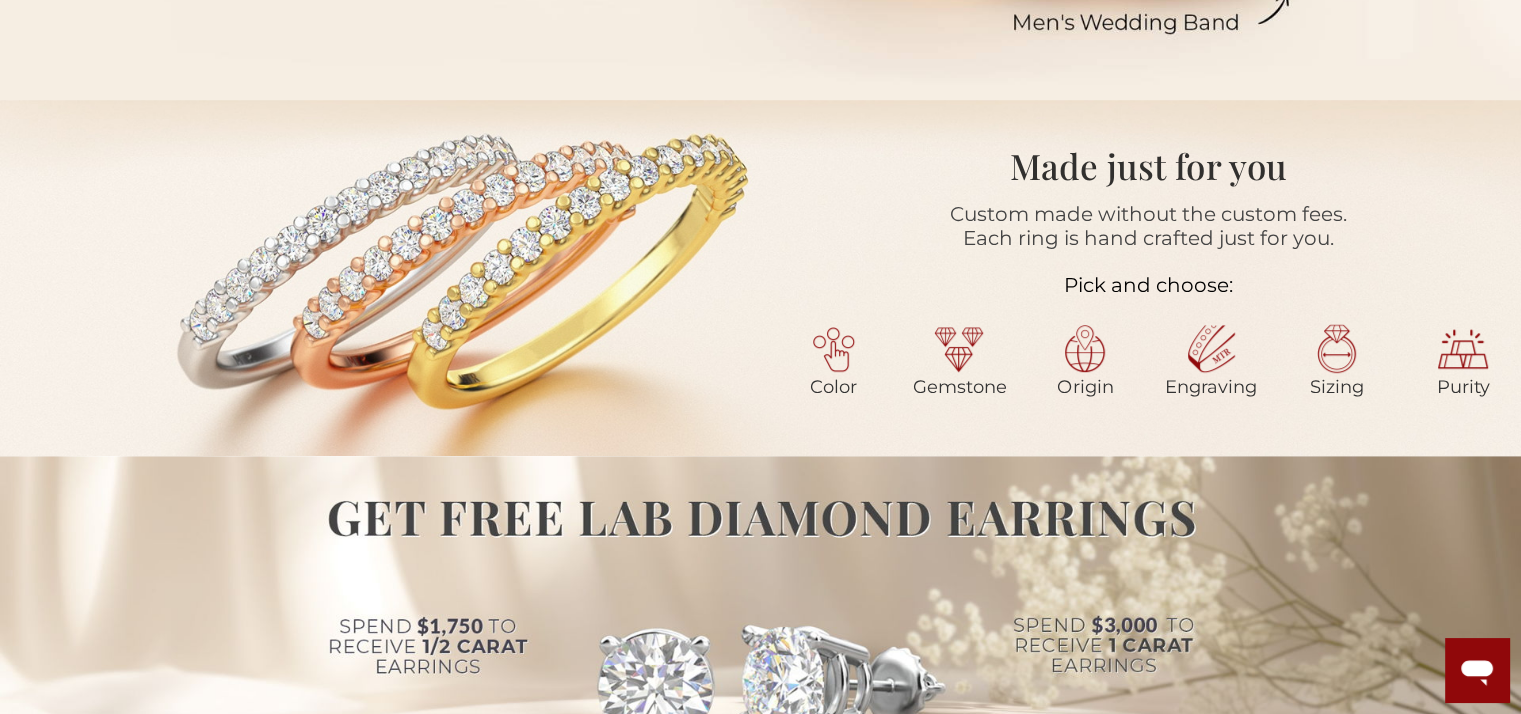 scroll, scrollTop: 1375, scrollLeft: 0, axis: vertical 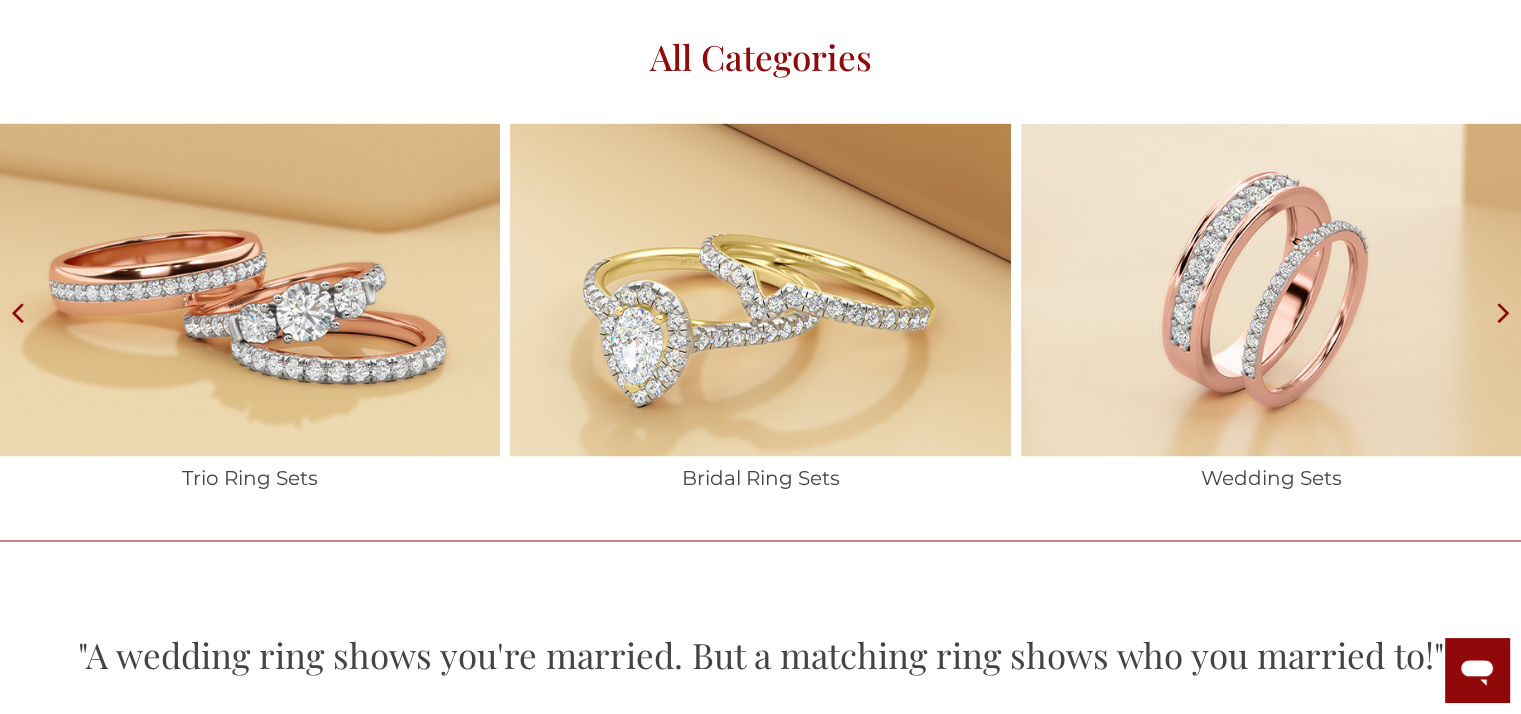 click at bounding box center (760, 886) 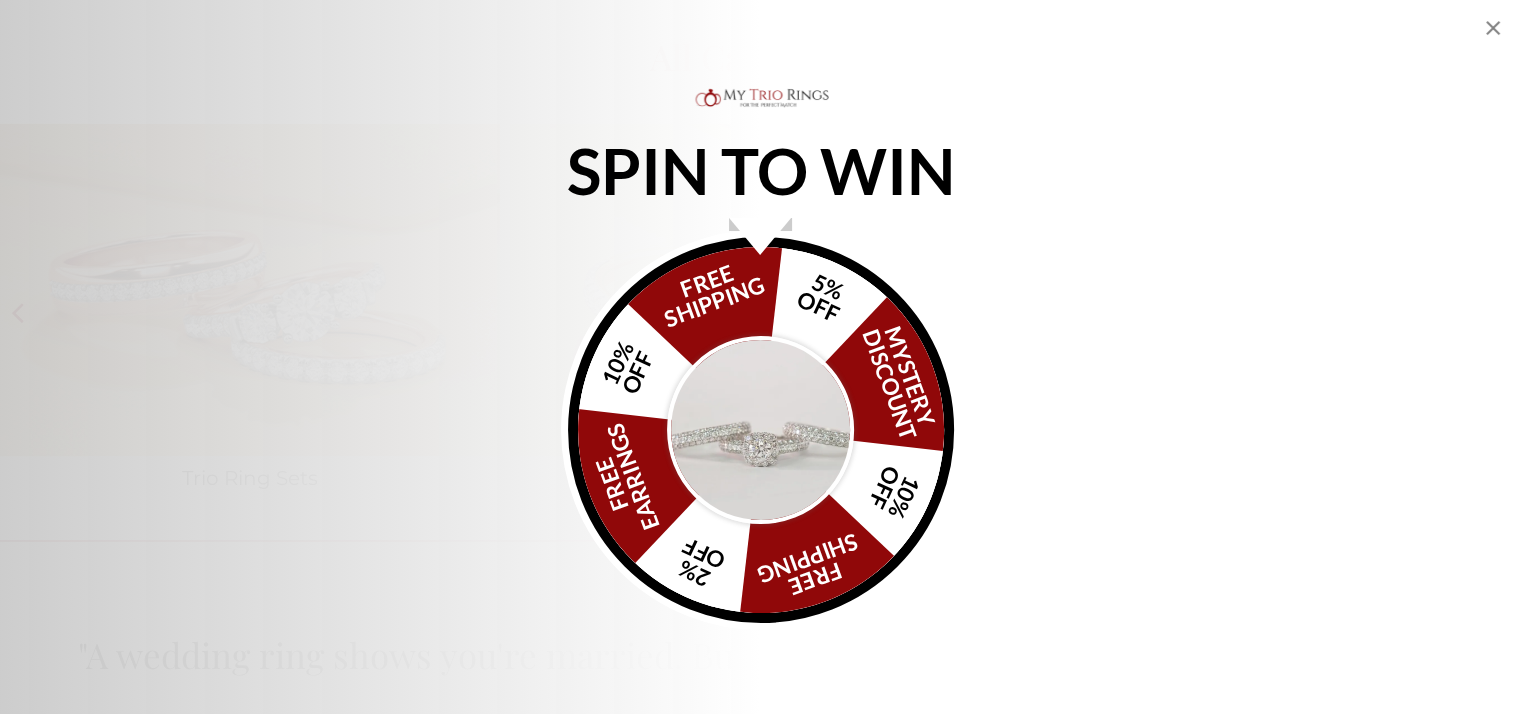 click at bounding box center (761, 430) 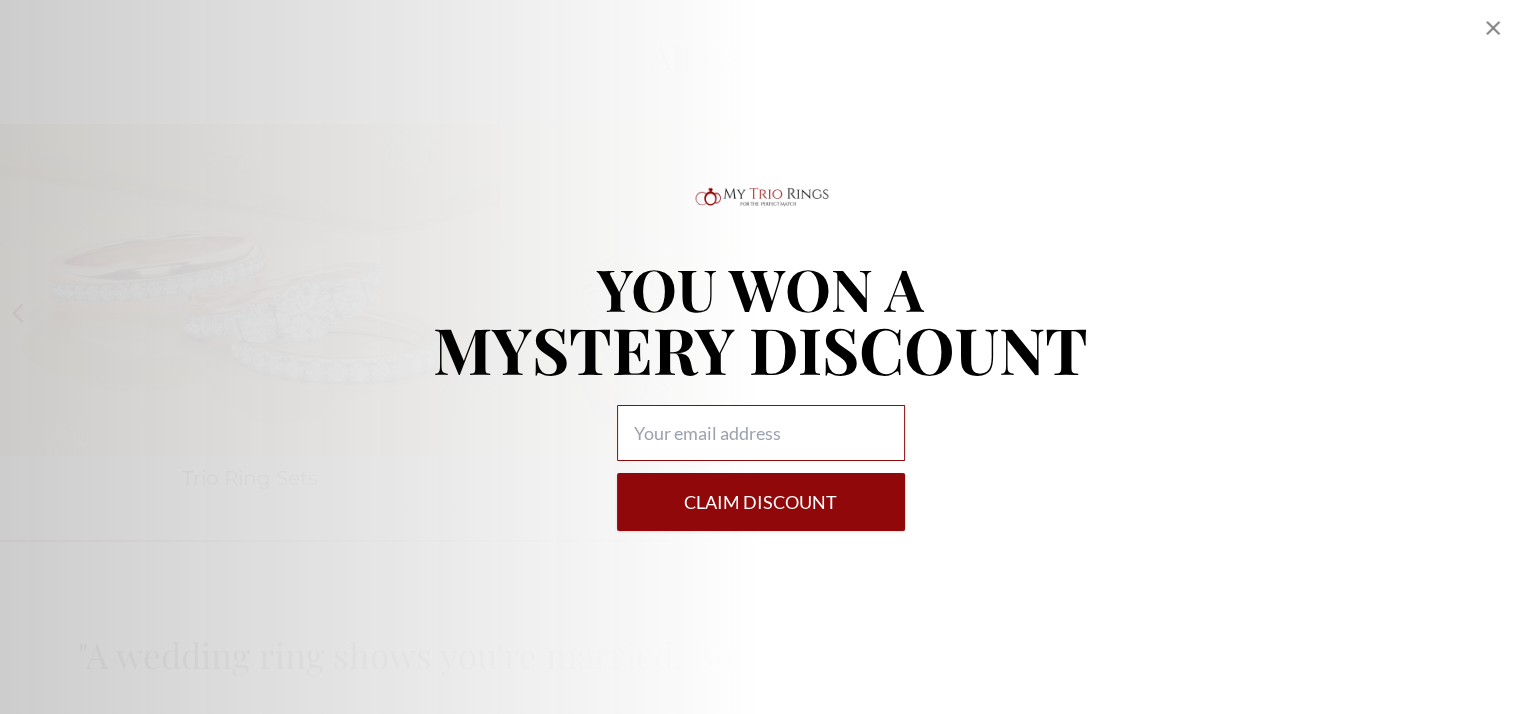 click at bounding box center [761, 433] 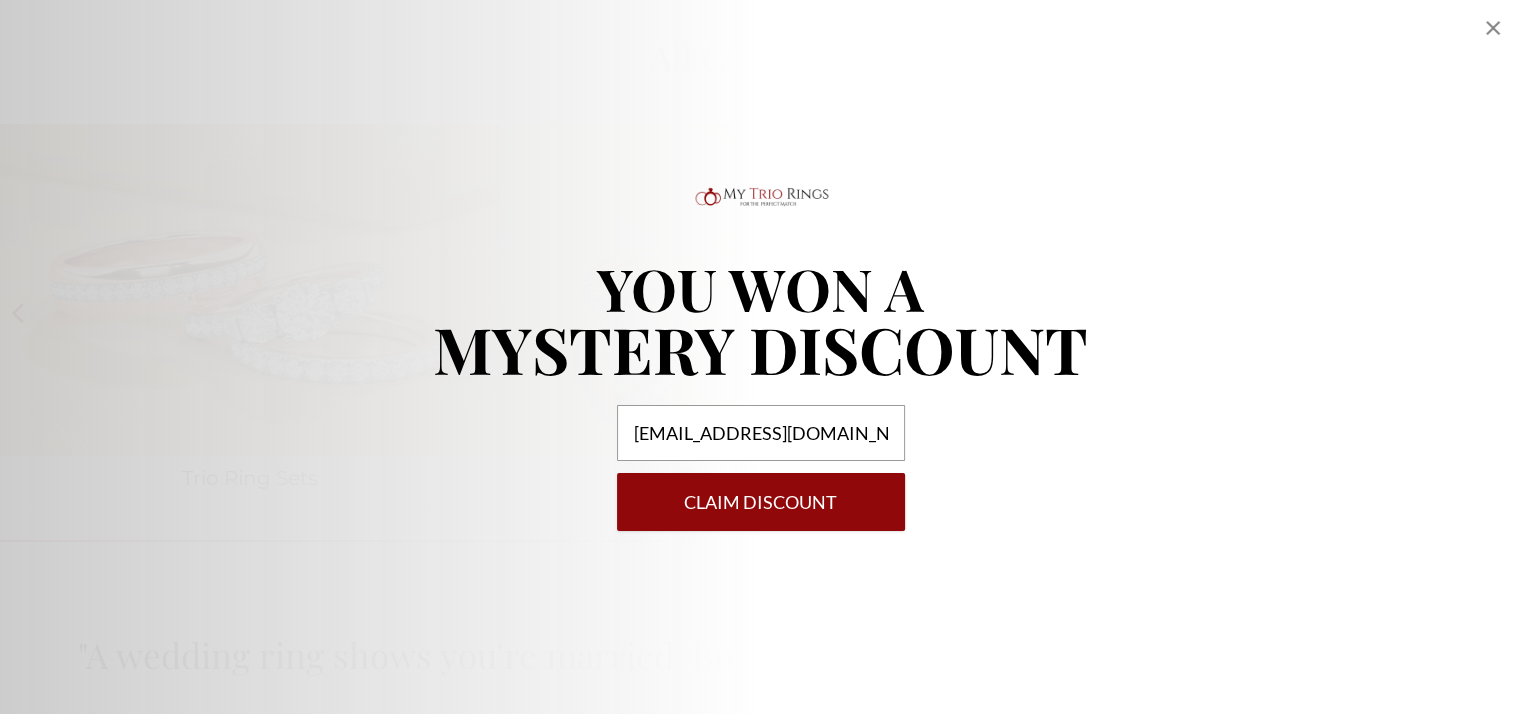 click on "Claim DISCOUNT" at bounding box center (761, 502) 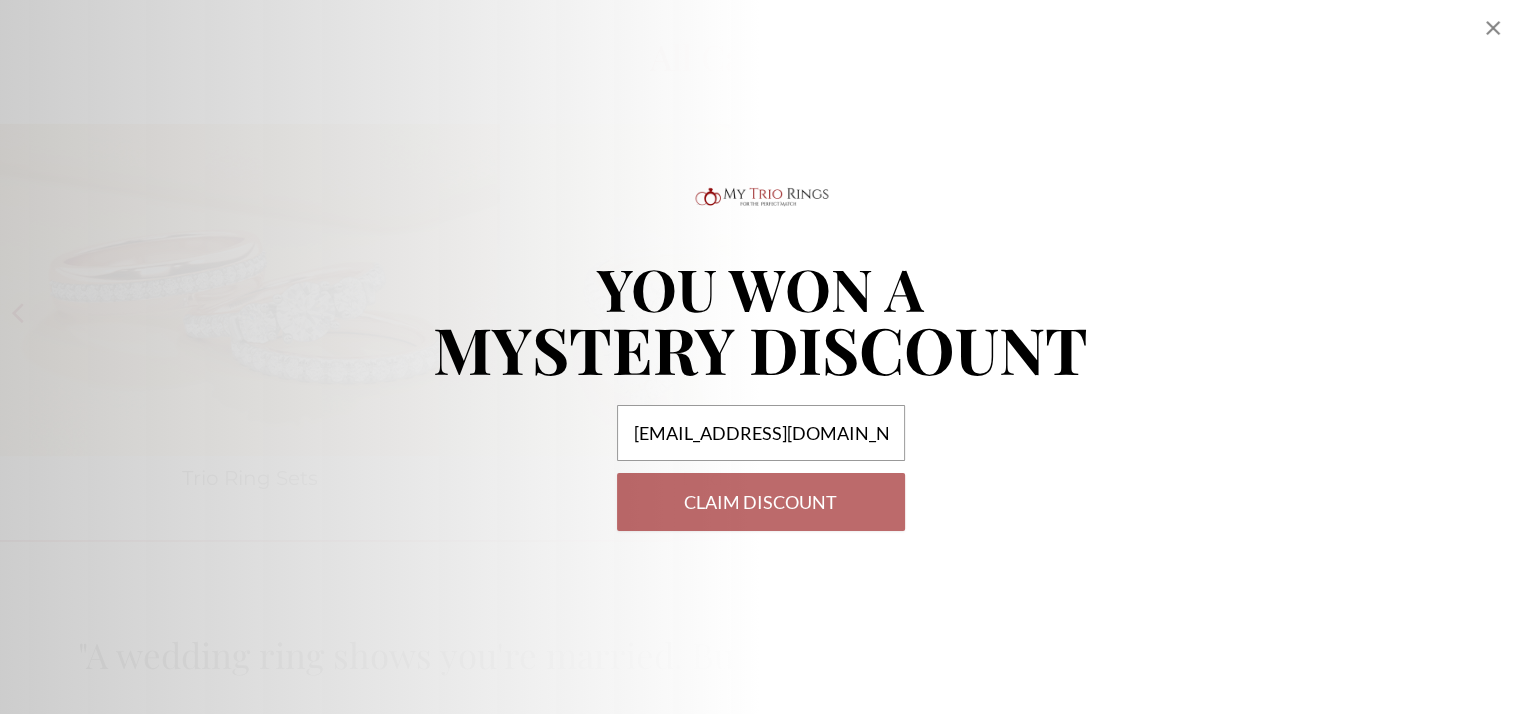 select on "US" 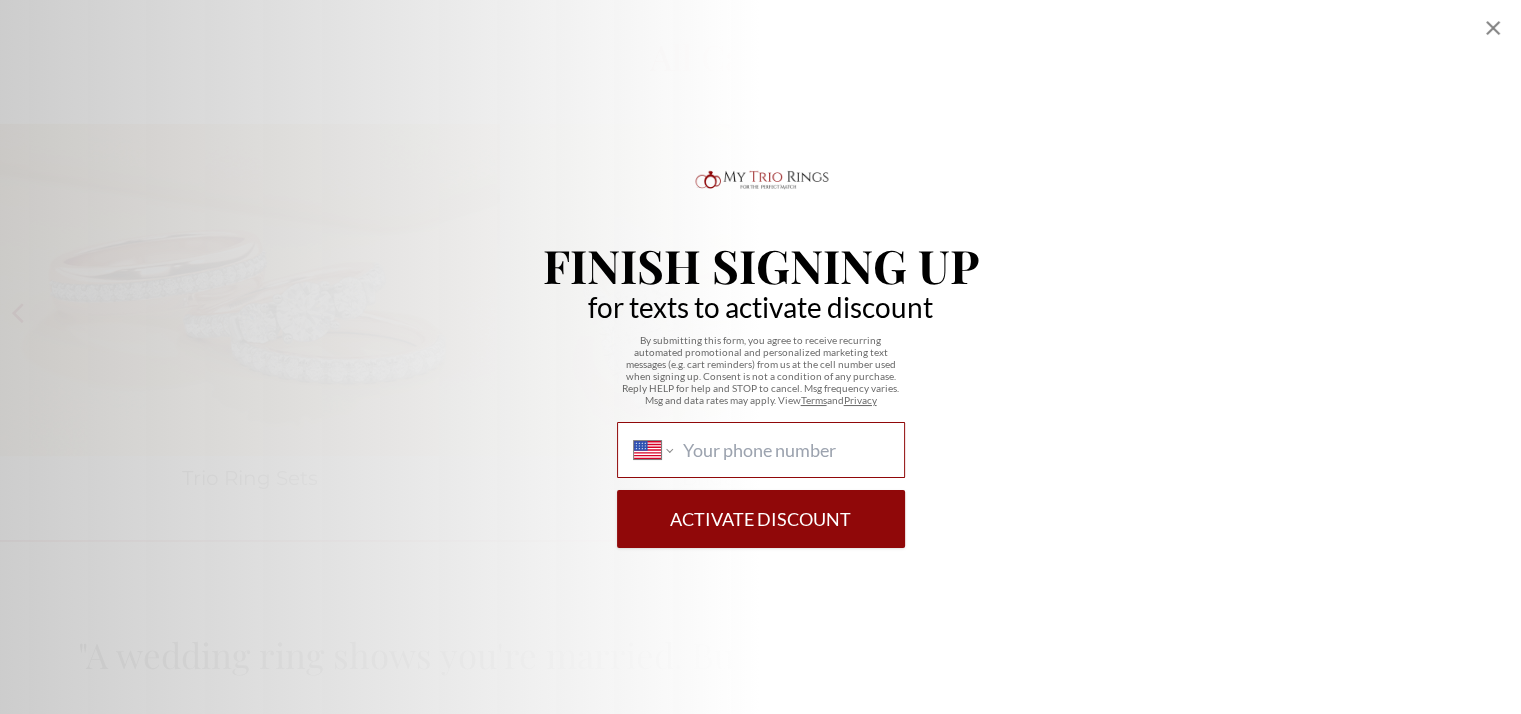 click on "International Afghanistan Åland Islands Albania Algeria American Samoa Andorra Angola Anguilla Antigua and Barbuda Argentina Armenia Aruba Ascension Island Australia Austria Azerbaijan Bahamas Bahrain Bangladesh Barbados Belarus Belgium Belize Benin Bermuda Bhutan Bolivia Bonaire, Sint Eustatius and Saba Bosnia and Herzegovina Botswana Brazil British Indian Ocean Territory Brunei Darussalam Bulgaria Burkina Faso Burundi Cambodia Cameroon Canada Cape Verde Cayman Islands Central African Republic Chad Chile China Christmas Island Cocos (Keeling) Islands Colombia Comoros Congo Congo, Democratic Republic of the Cook Islands Costa Rica Cote d'Ivoire Croatia Cuba Curaçao Cyprus Czech Republic Denmark Djibouti Dominica Dominican Republic Ecuador Egypt El Salvador Equatorial Guinea Eritrea Estonia Ethiopia Falkland Islands Faroe Islands Federated States of Micronesia Fiji Finland France French Guiana French Polynesia Gabon Gambia Georgia Germany Ghana Gibraltar Greece Greenland Grenada Guadeloupe Guam Guatemala" at bounding box center [784, 450] 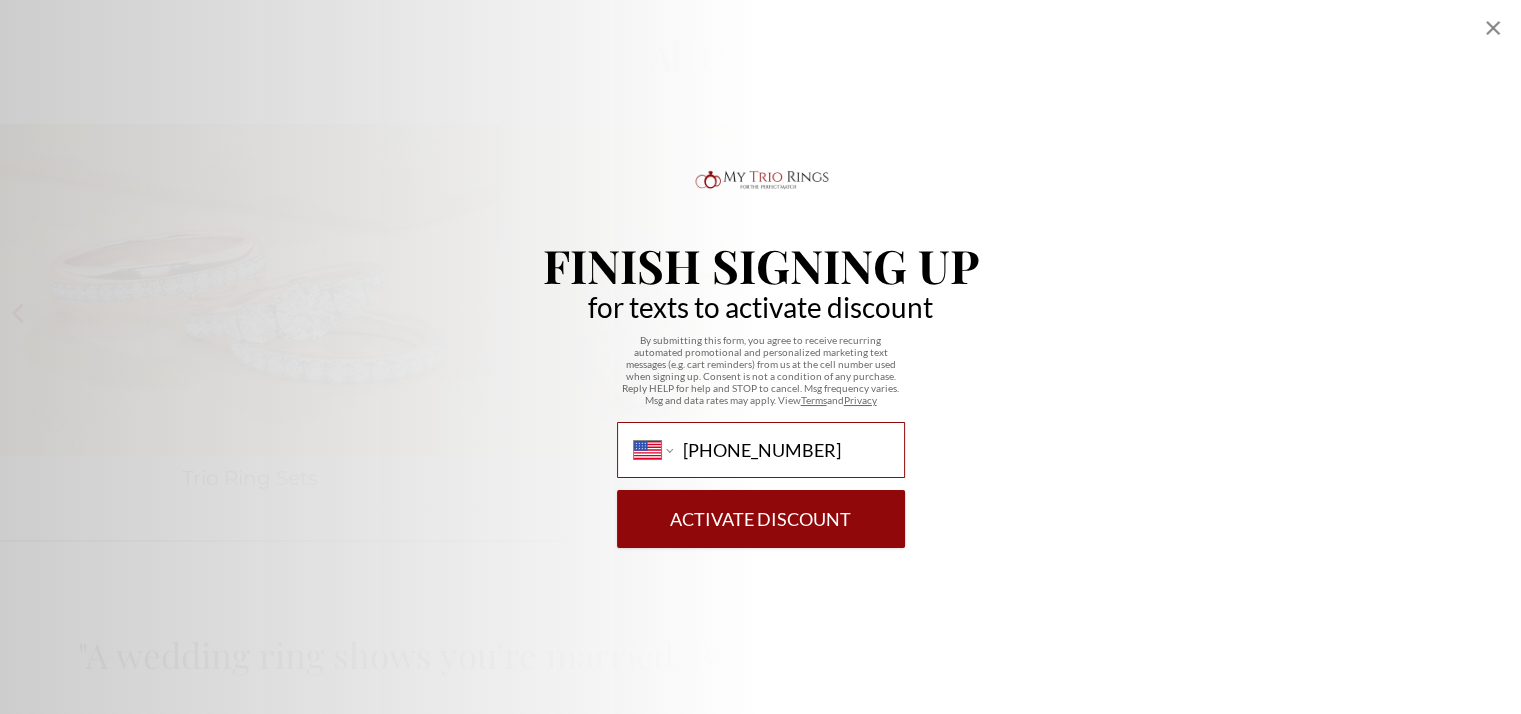 type on "(334) 452-0573" 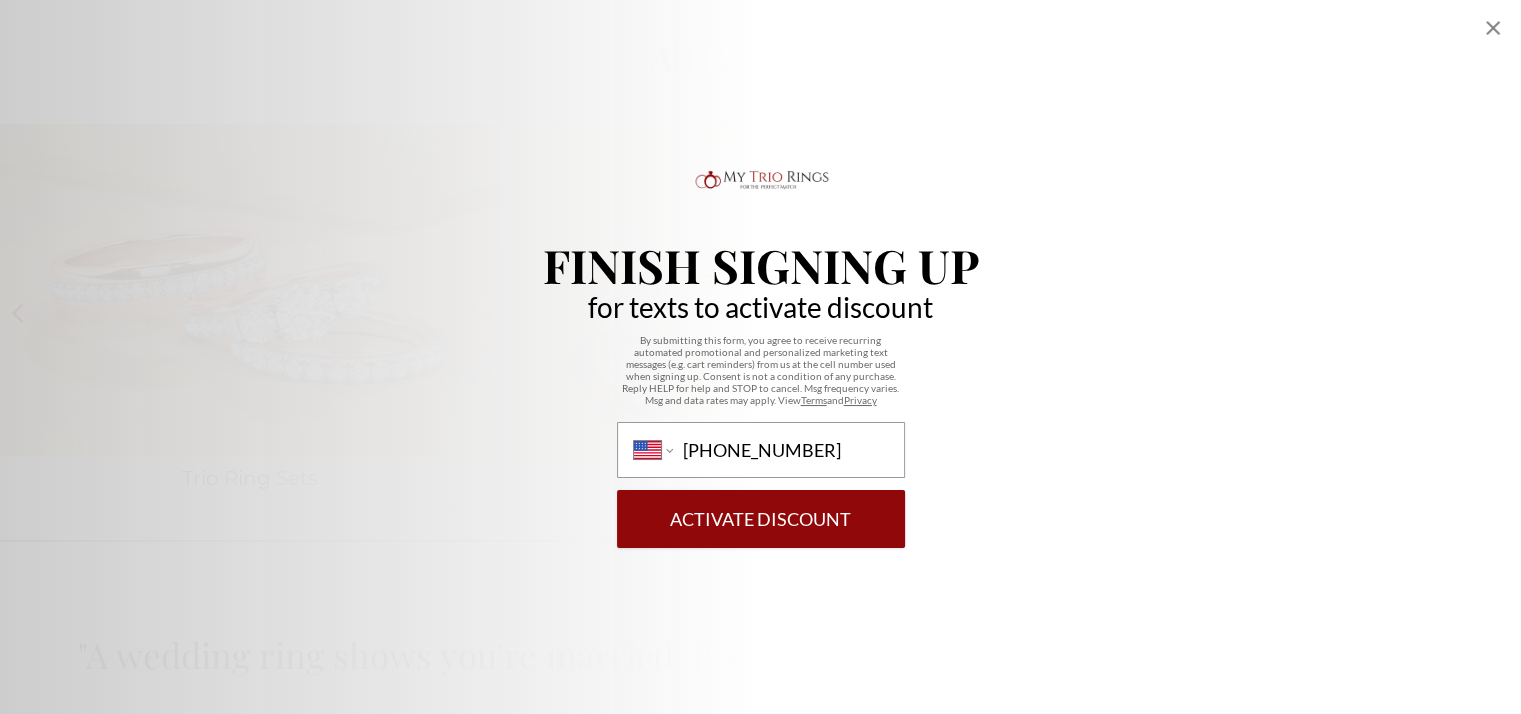 click on "Activate Discount" at bounding box center [761, 519] 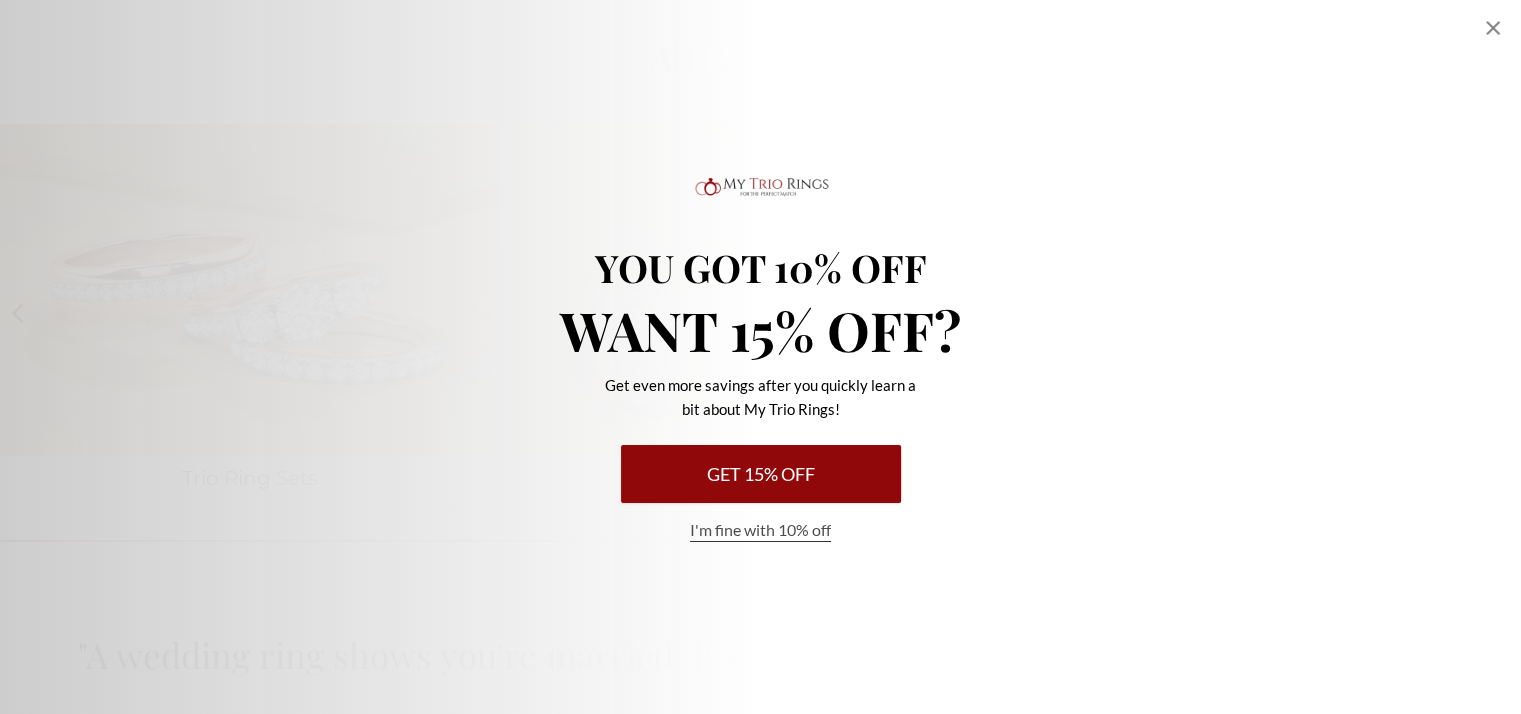 click on "Get 15% Off" at bounding box center (761, 474) 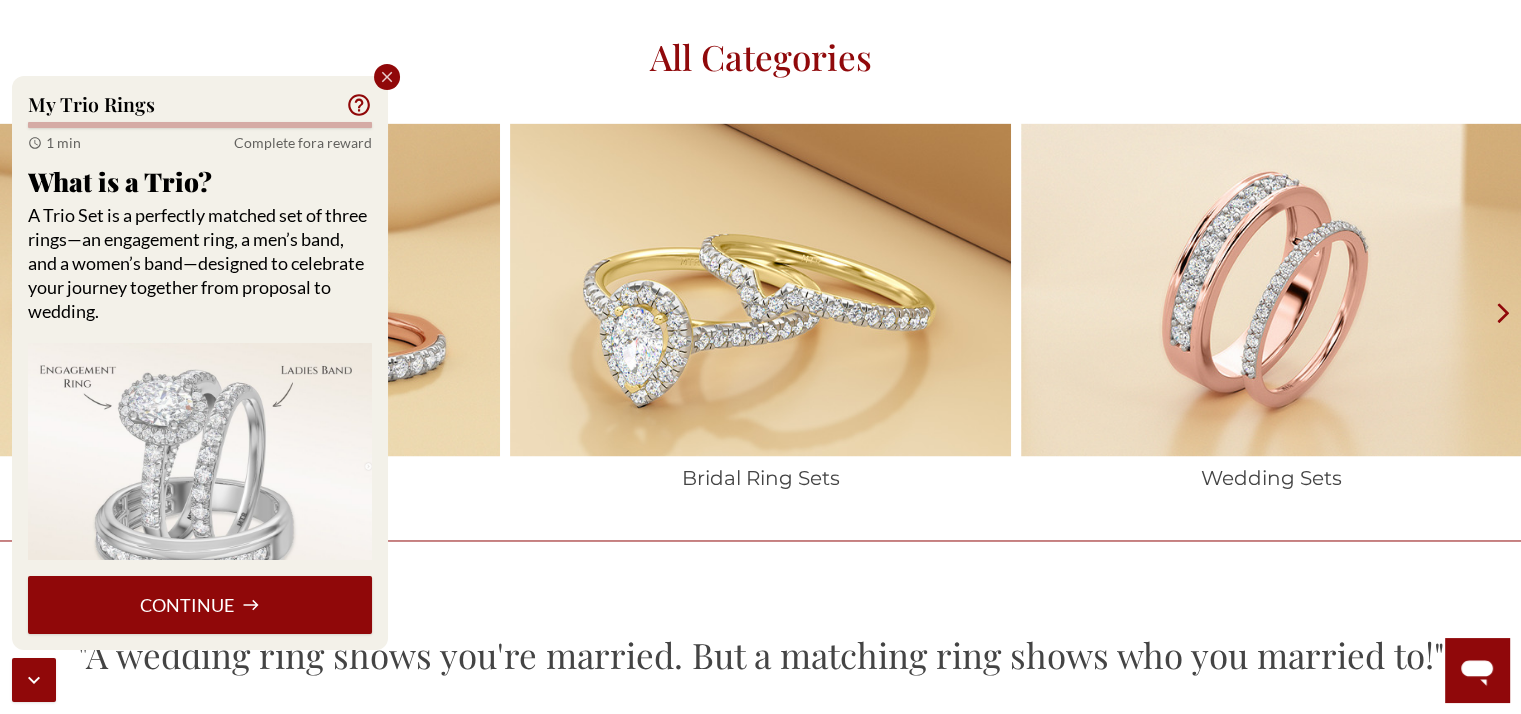 click on "Continue" at bounding box center [200, 605] 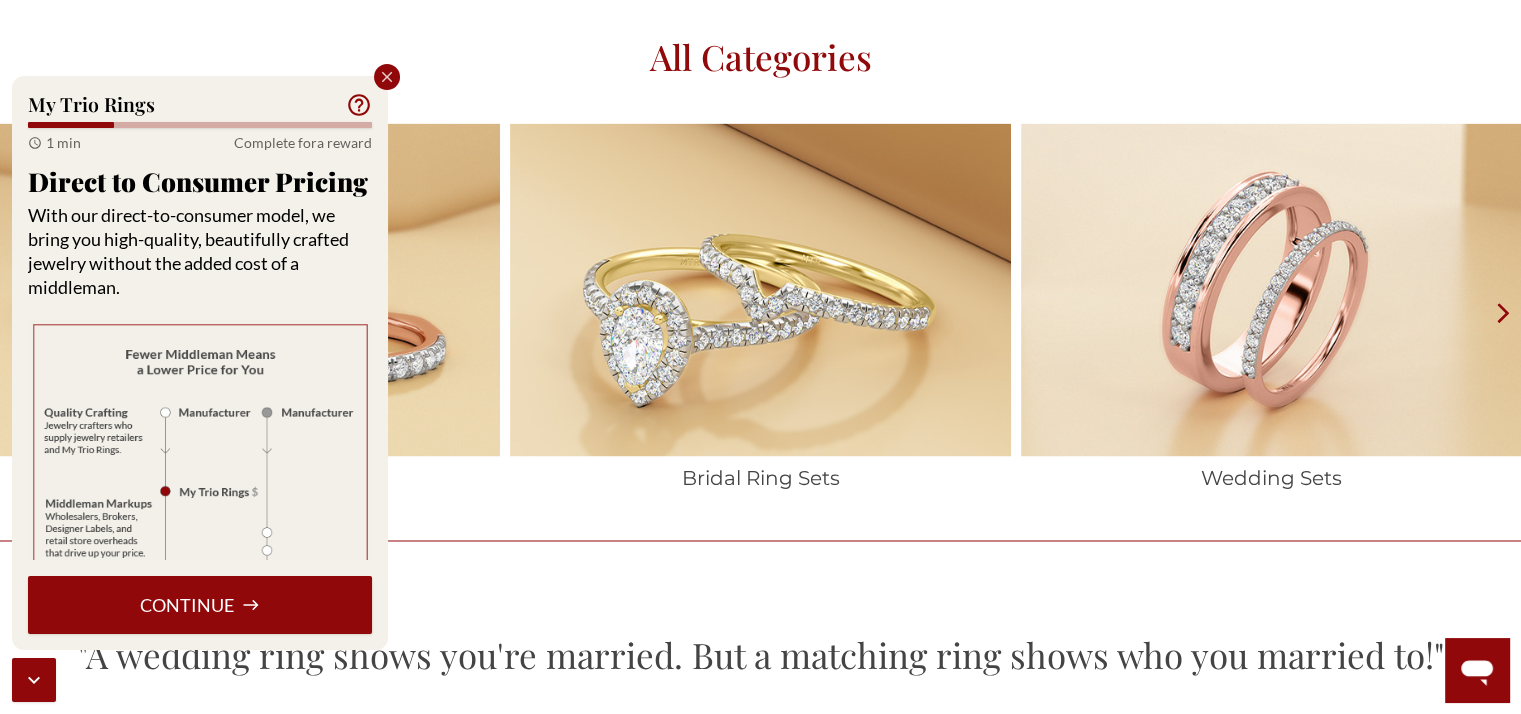 click on "Continue" at bounding box center [200, 605] 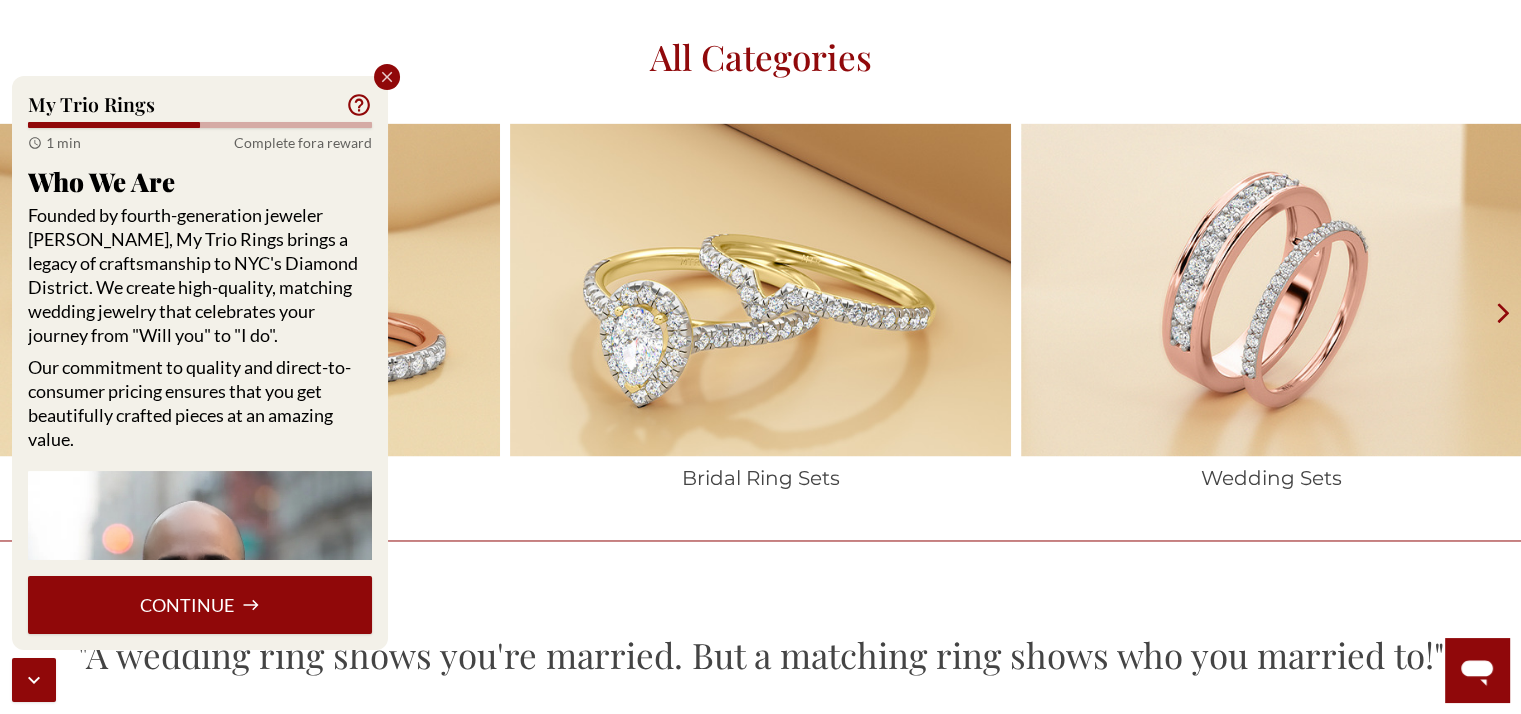 click on "Continue" at bounding box center (200, 605) 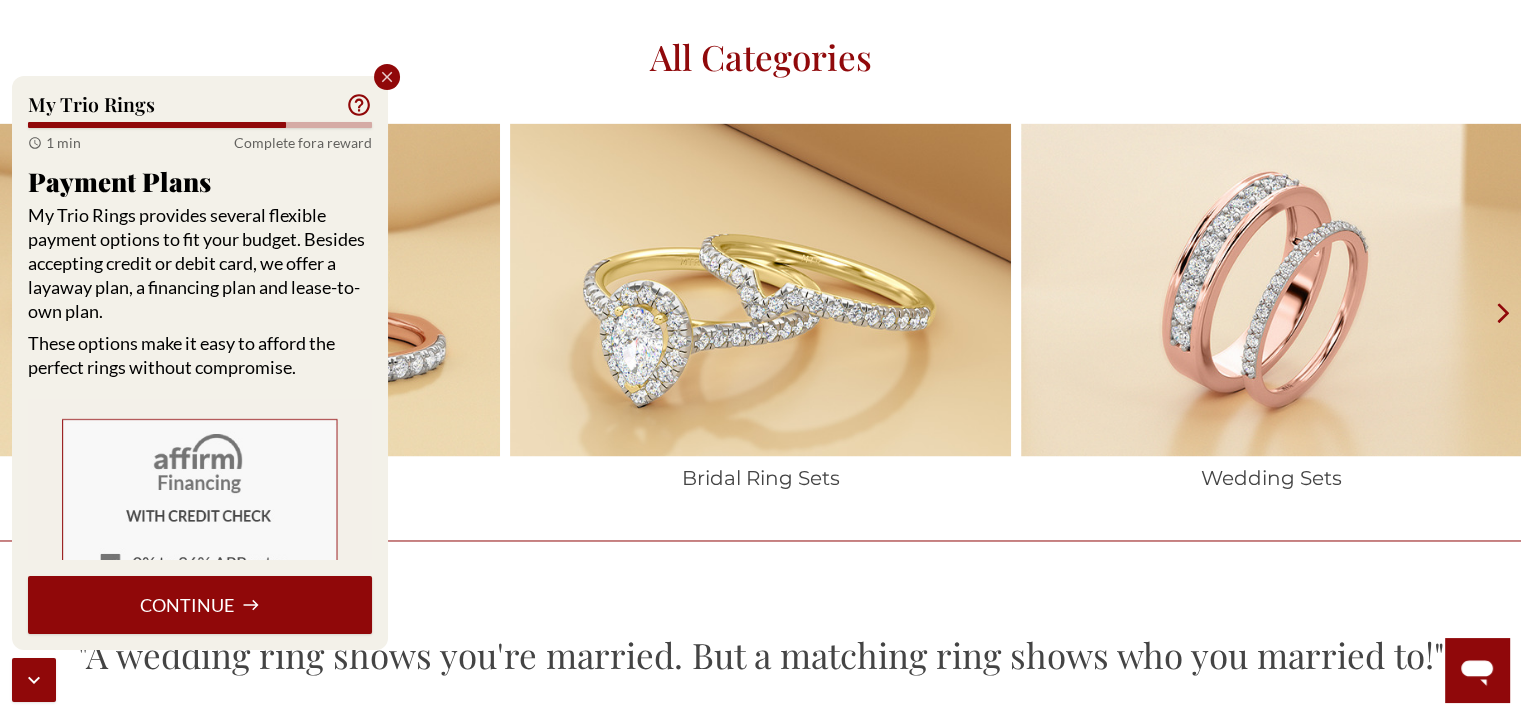 scroll, scrollTop: 123, scrollLeft: 0, axis: vertical 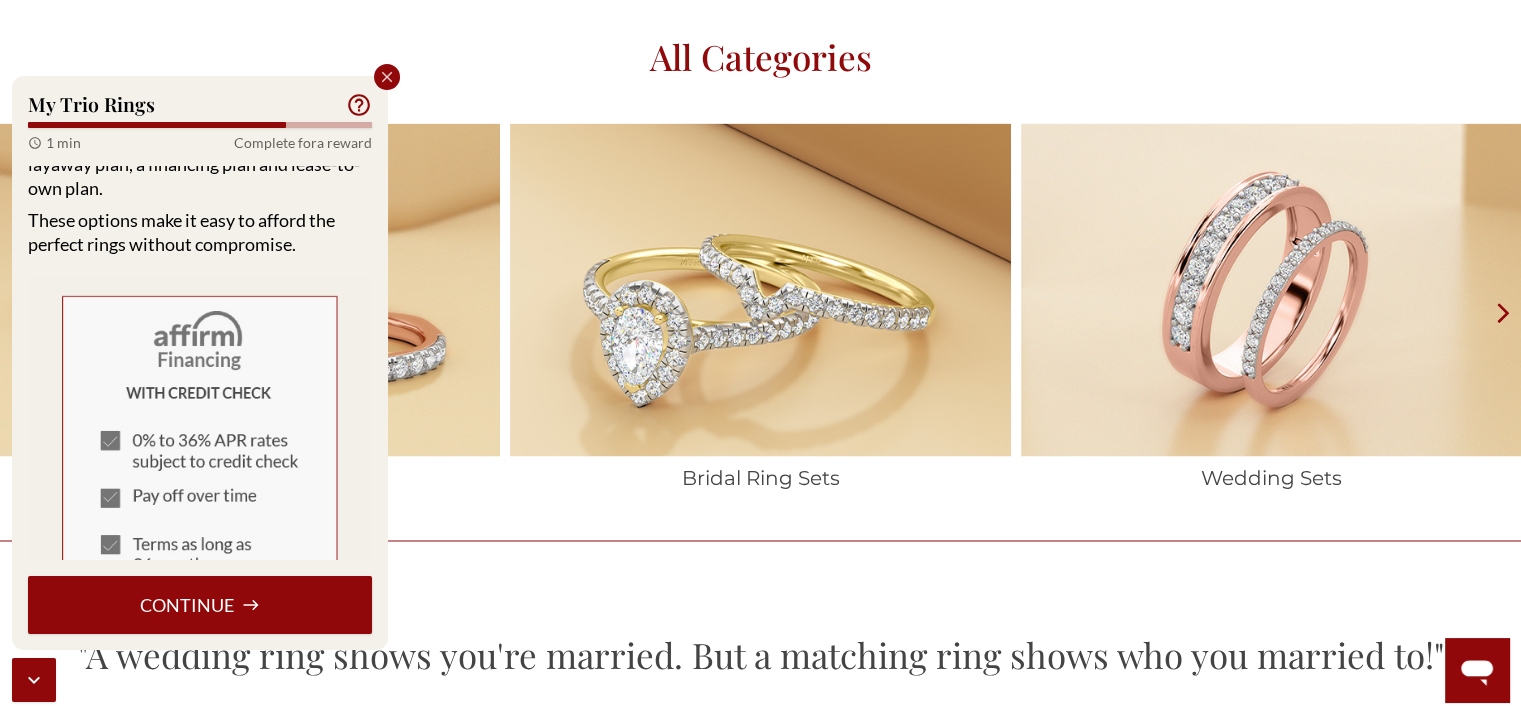click at bounding box center (200, 931) 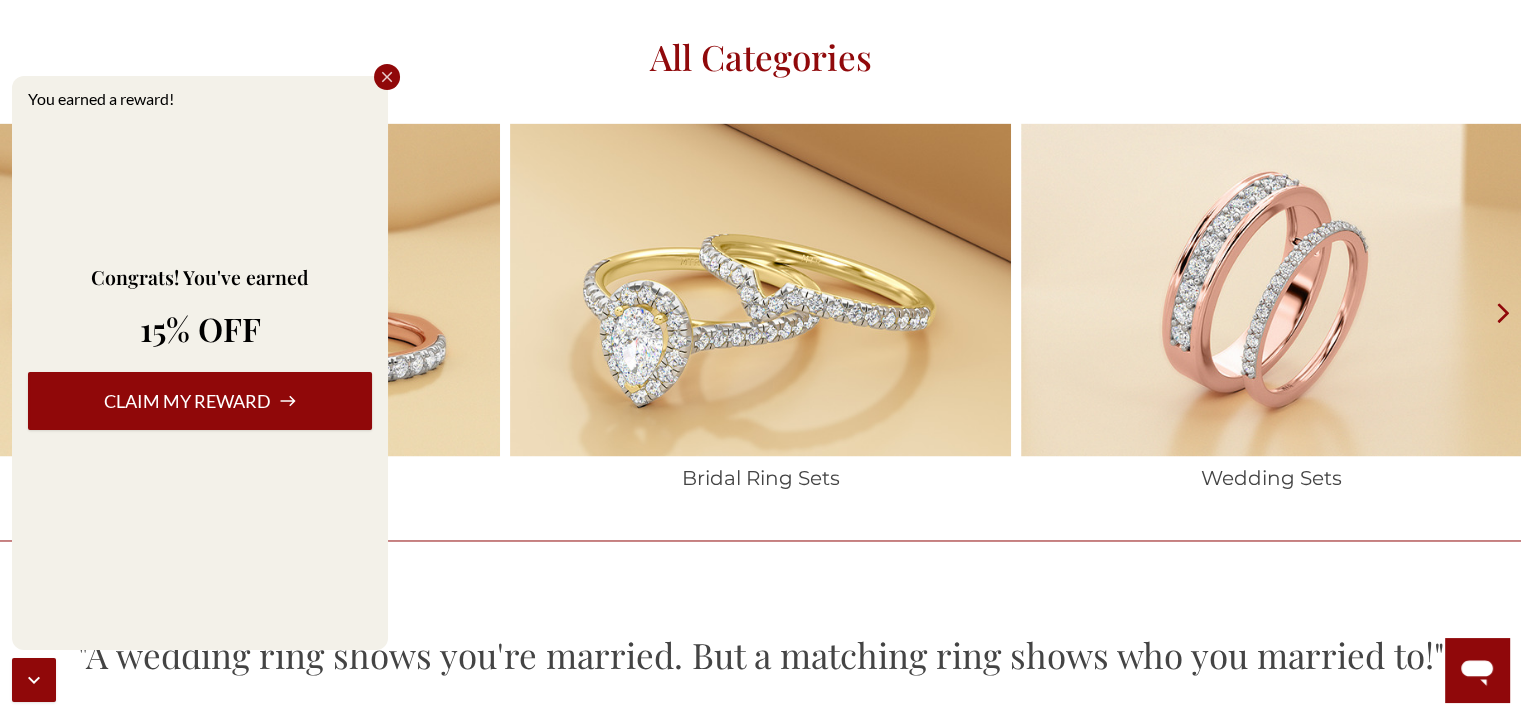 click on "Claim my reward" at bounding box center (200, 401) 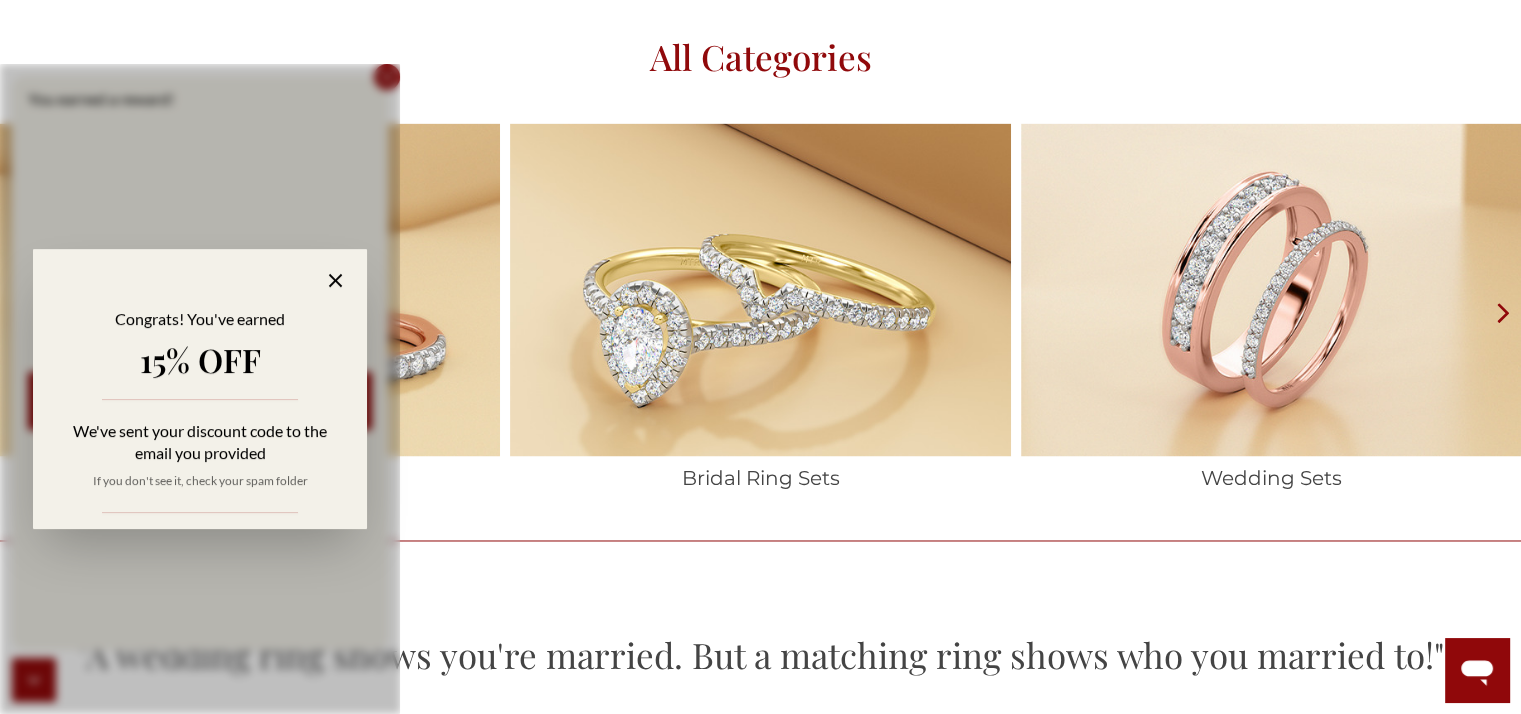 click 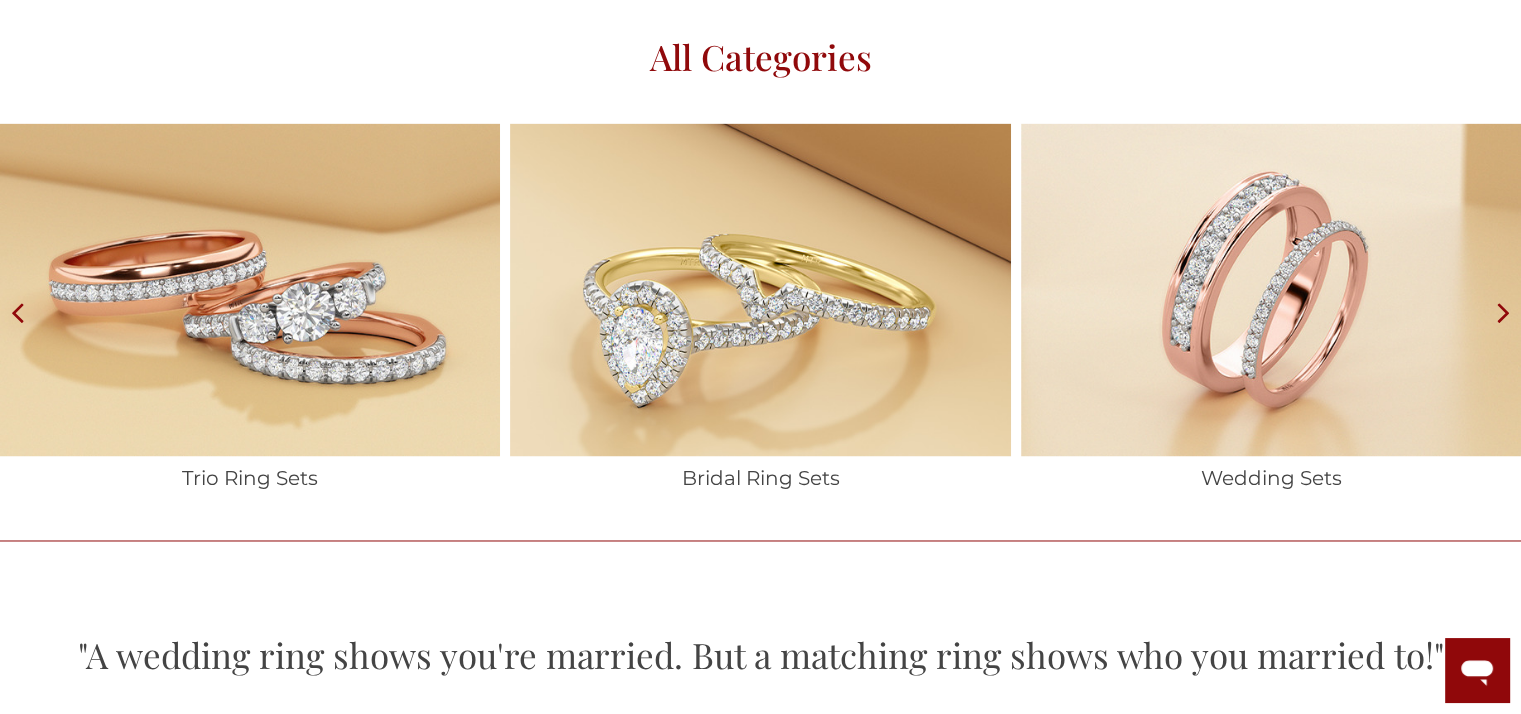 click at bounding box center (250, 289) 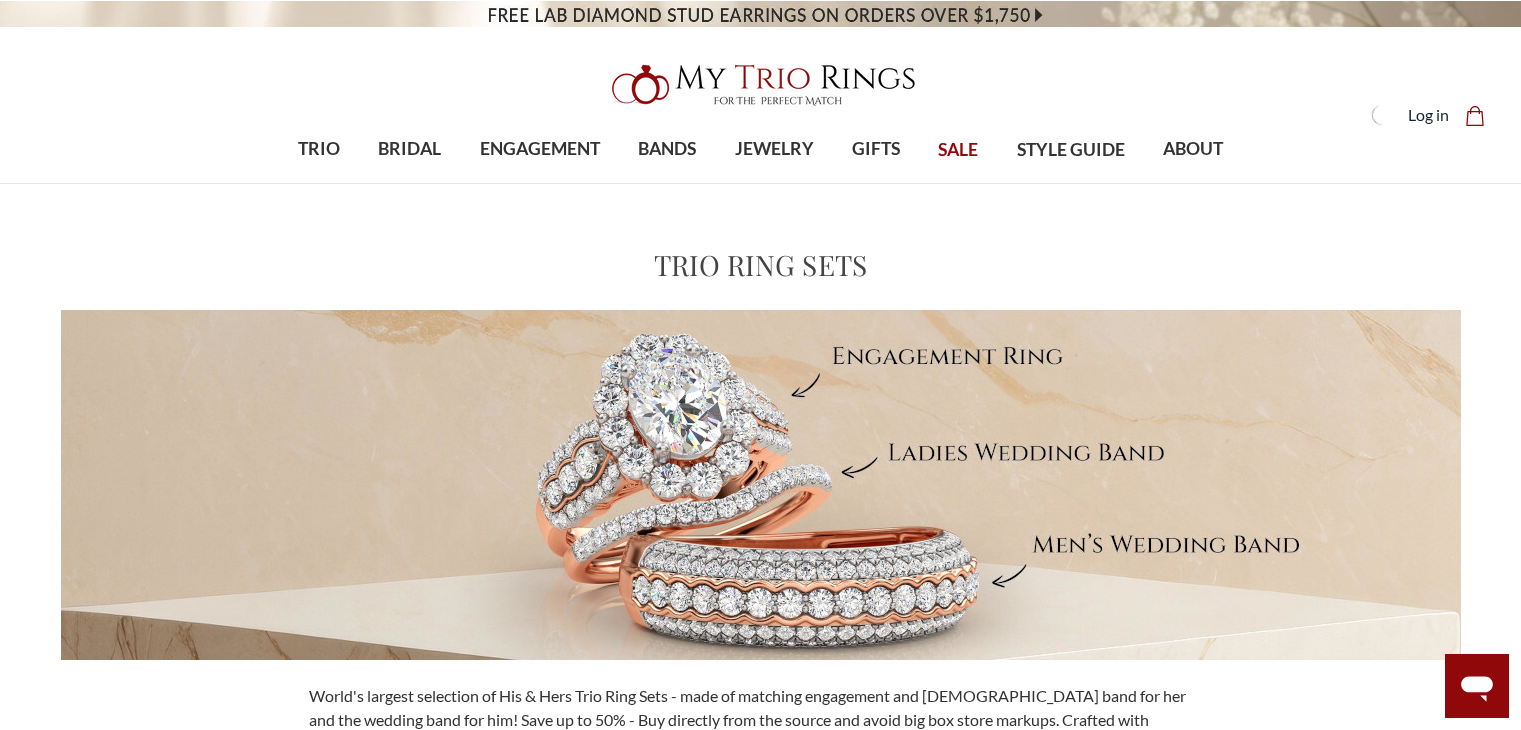 scroll, scrollTop: 0, scrollLeft: 0, axis: both 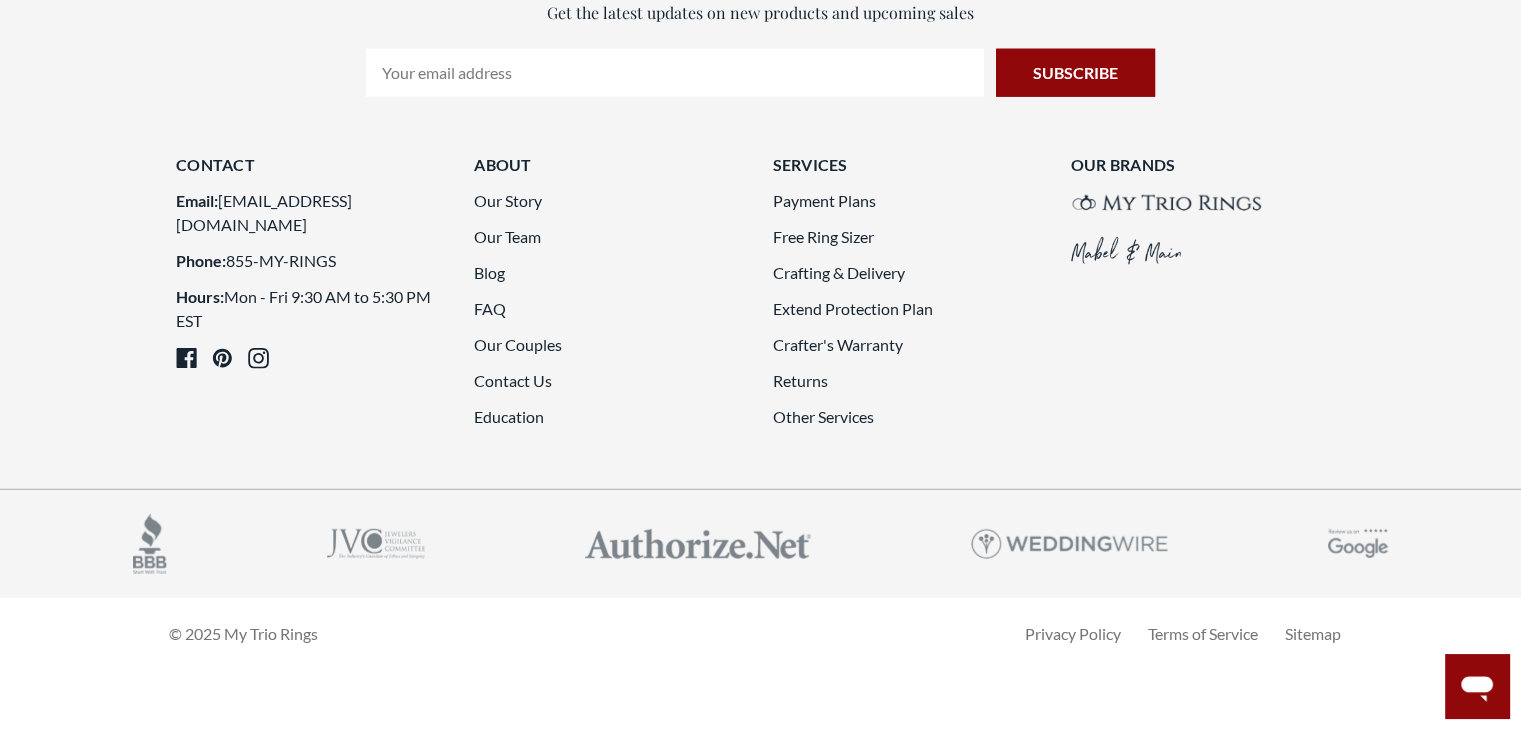 click on "2" 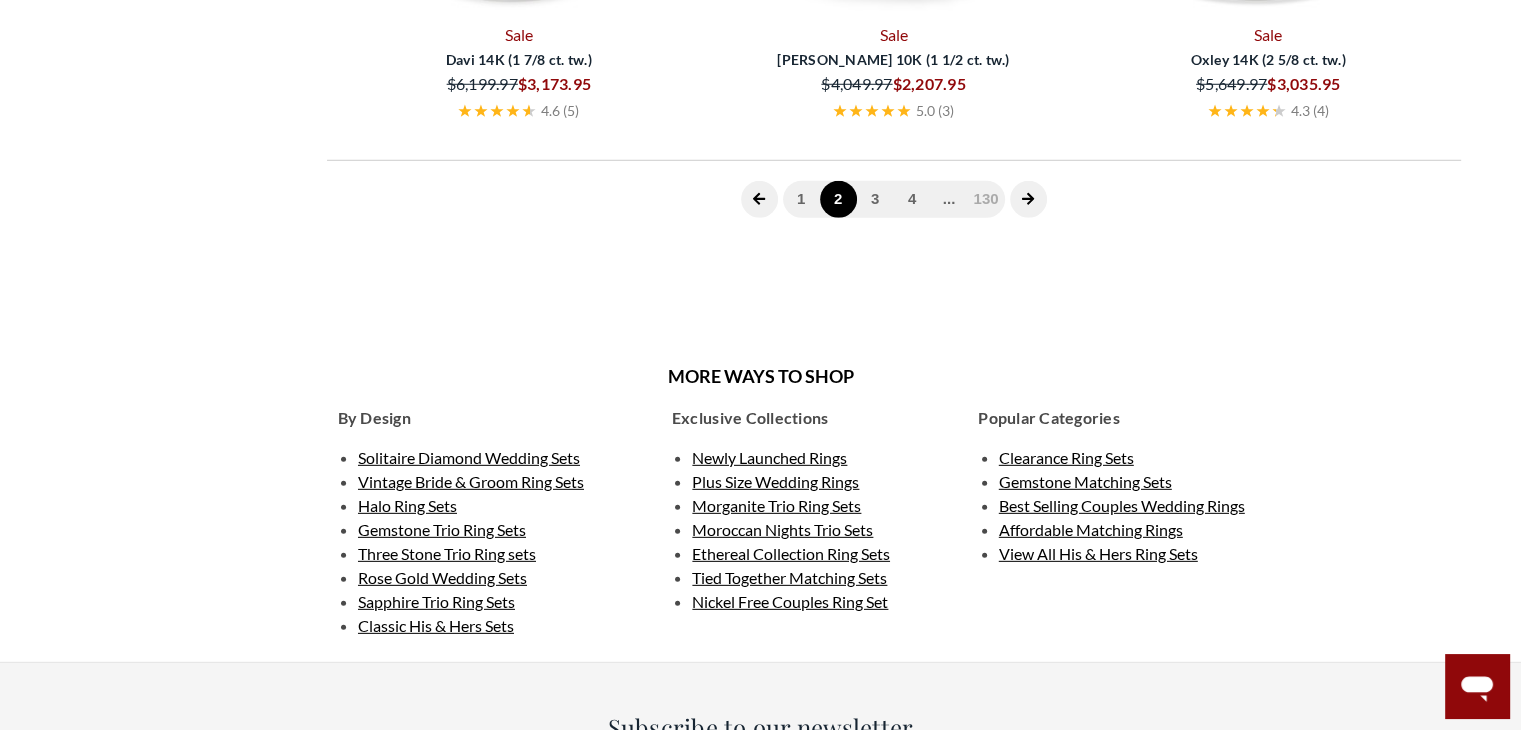 scroll, scrollTop: 824, scrollLeft: 0, axis: vertical 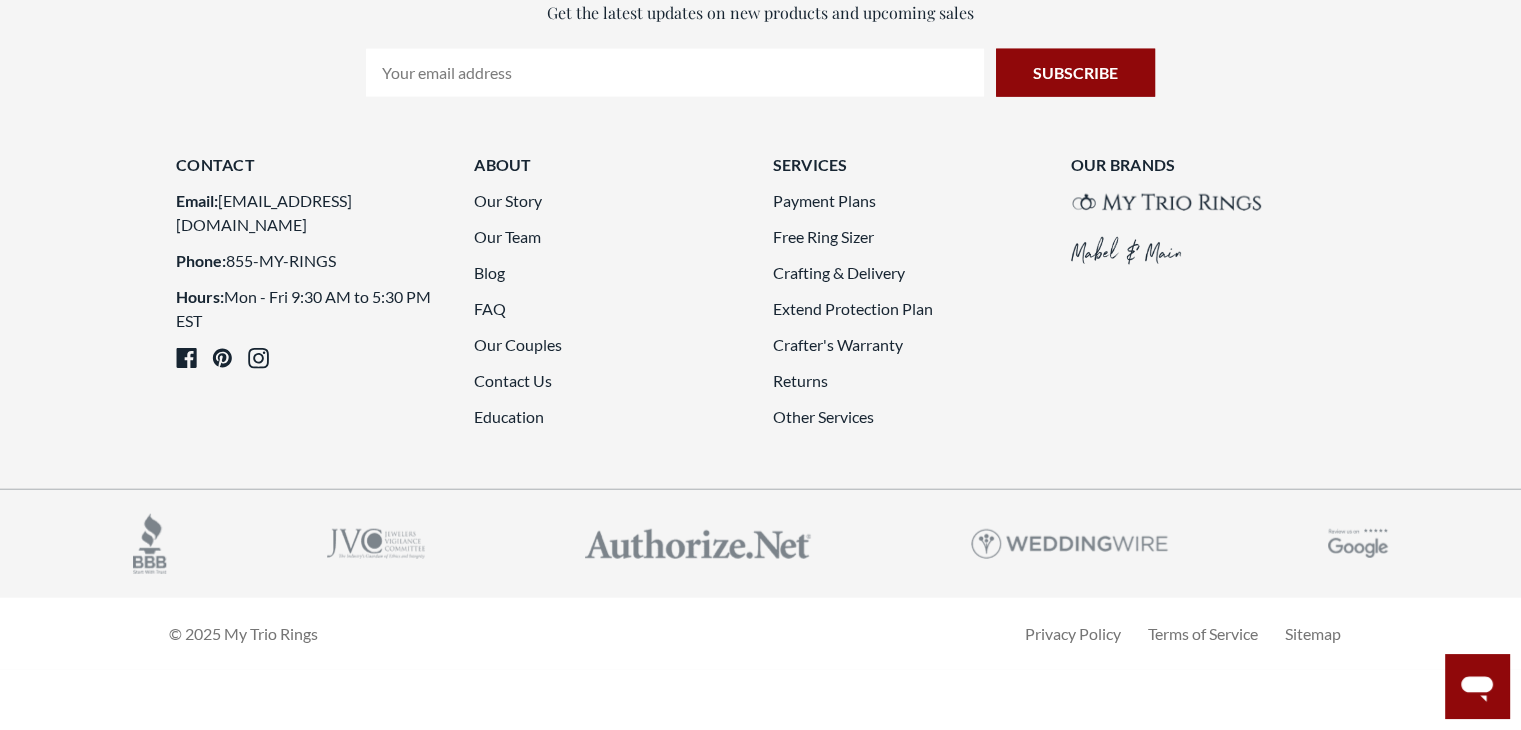 click on "3" 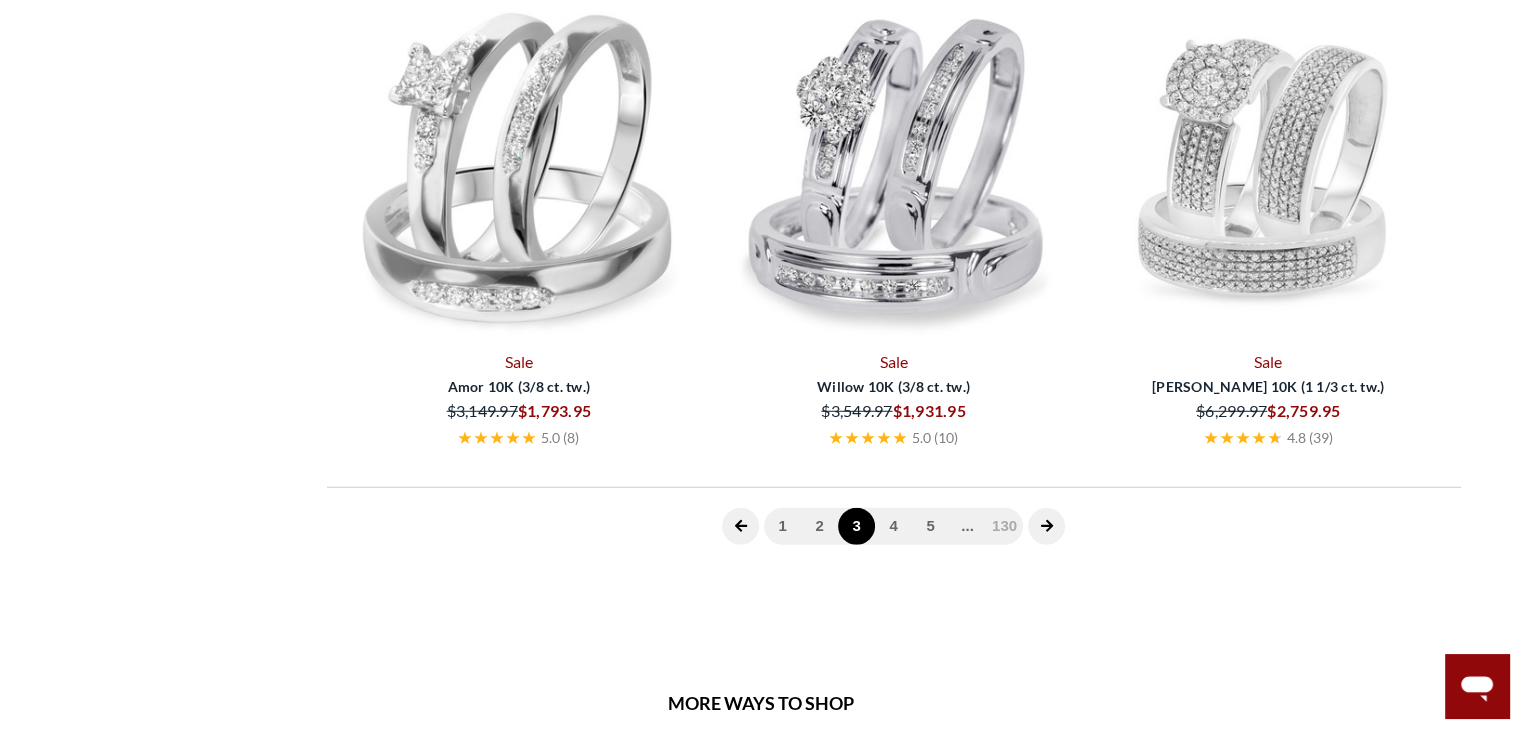 scroll, scrollTop: 824, scrollLeft: 0, axis: vertical 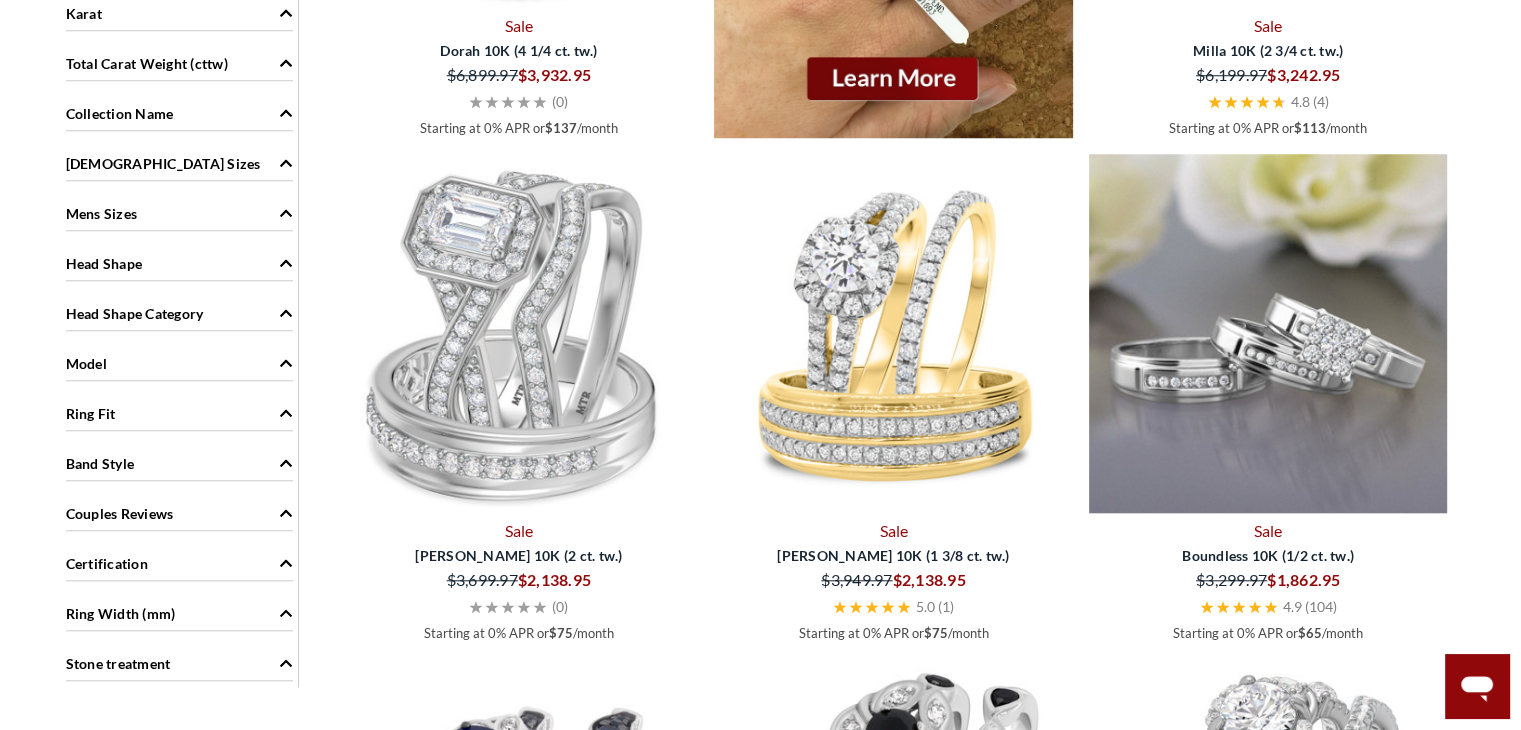 click at bounding box center [1268, 333] 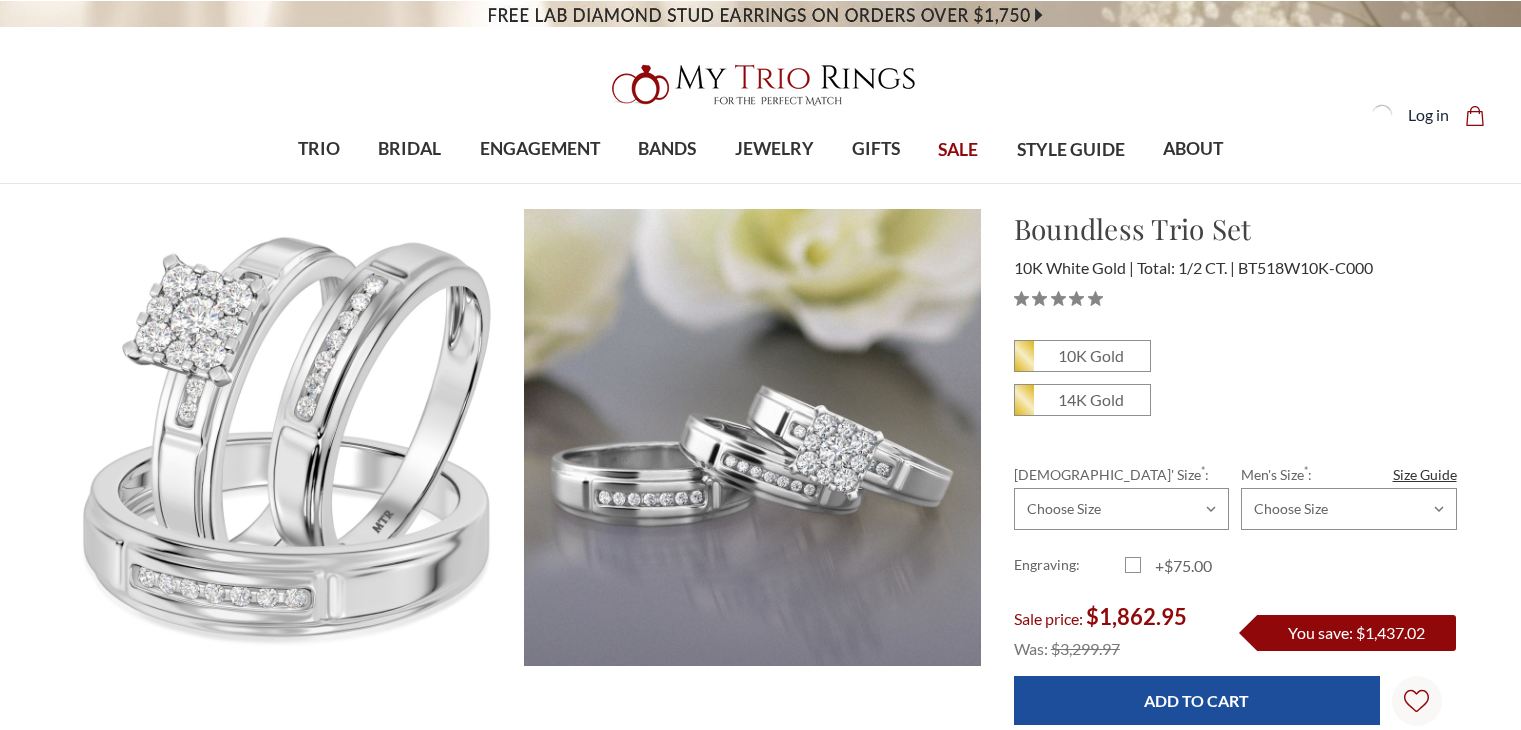 scroll, scrollTop: 0, scrollLeft: 0, axis: both 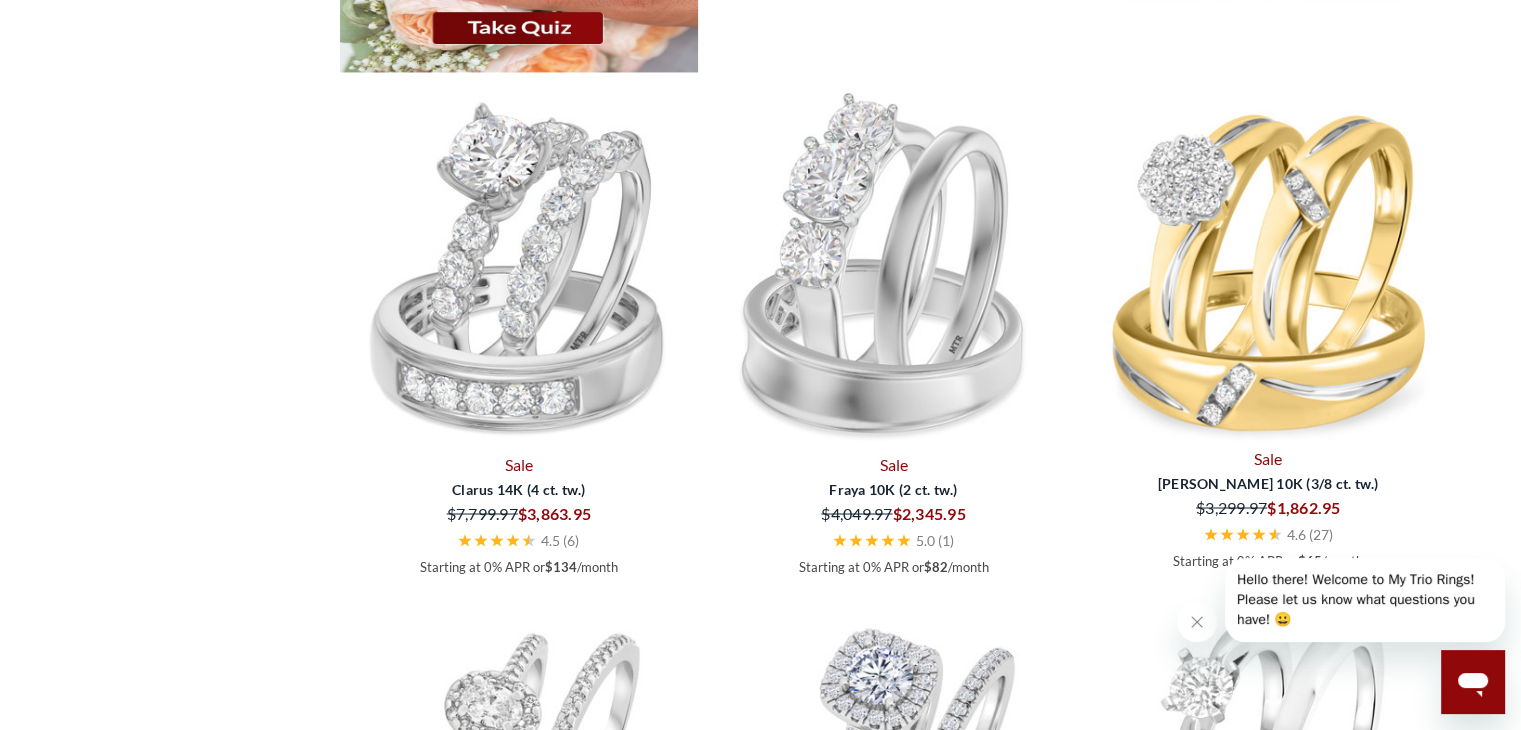 click at bounding box center [1268, -113] 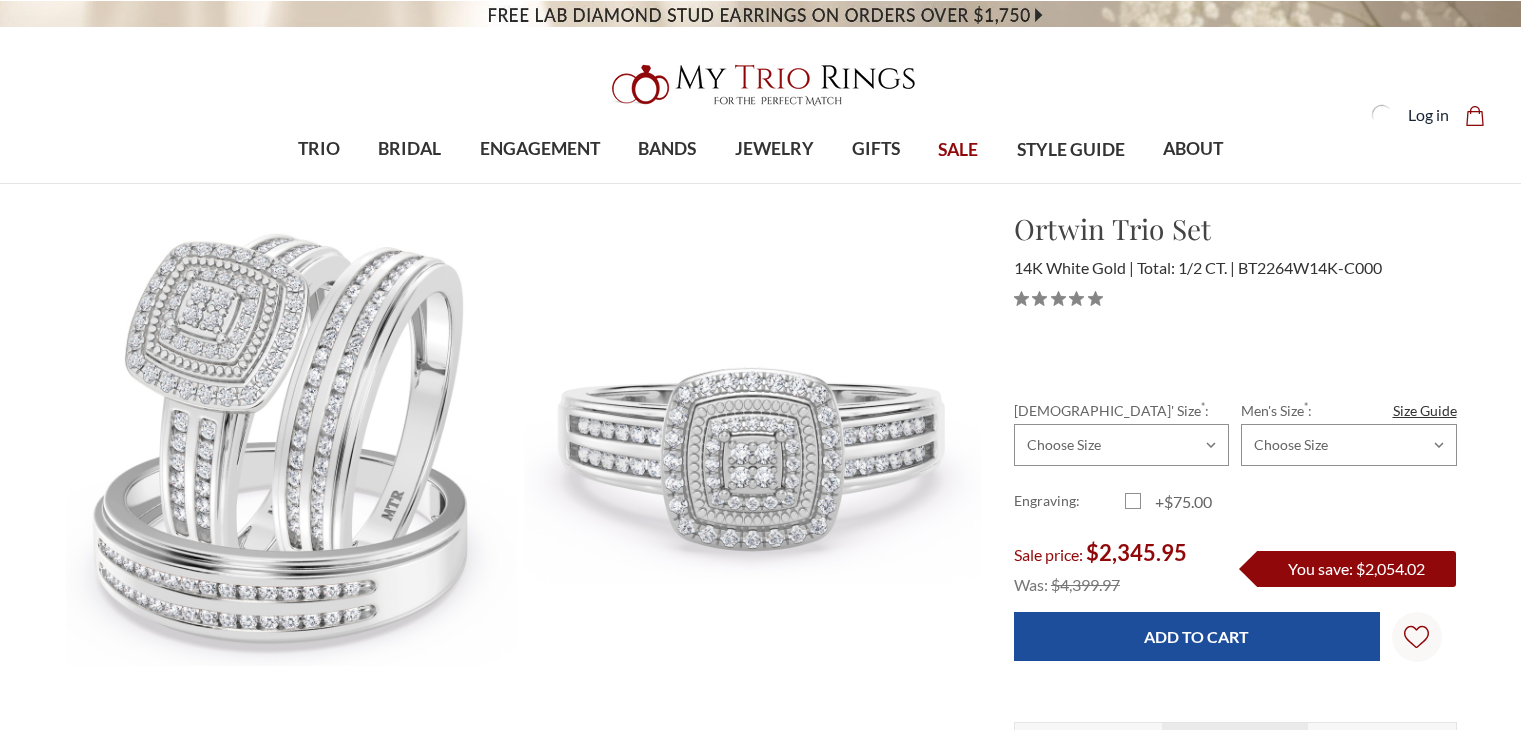 scroll, scrollTop: 0, scrollLeft: 0, axis: both 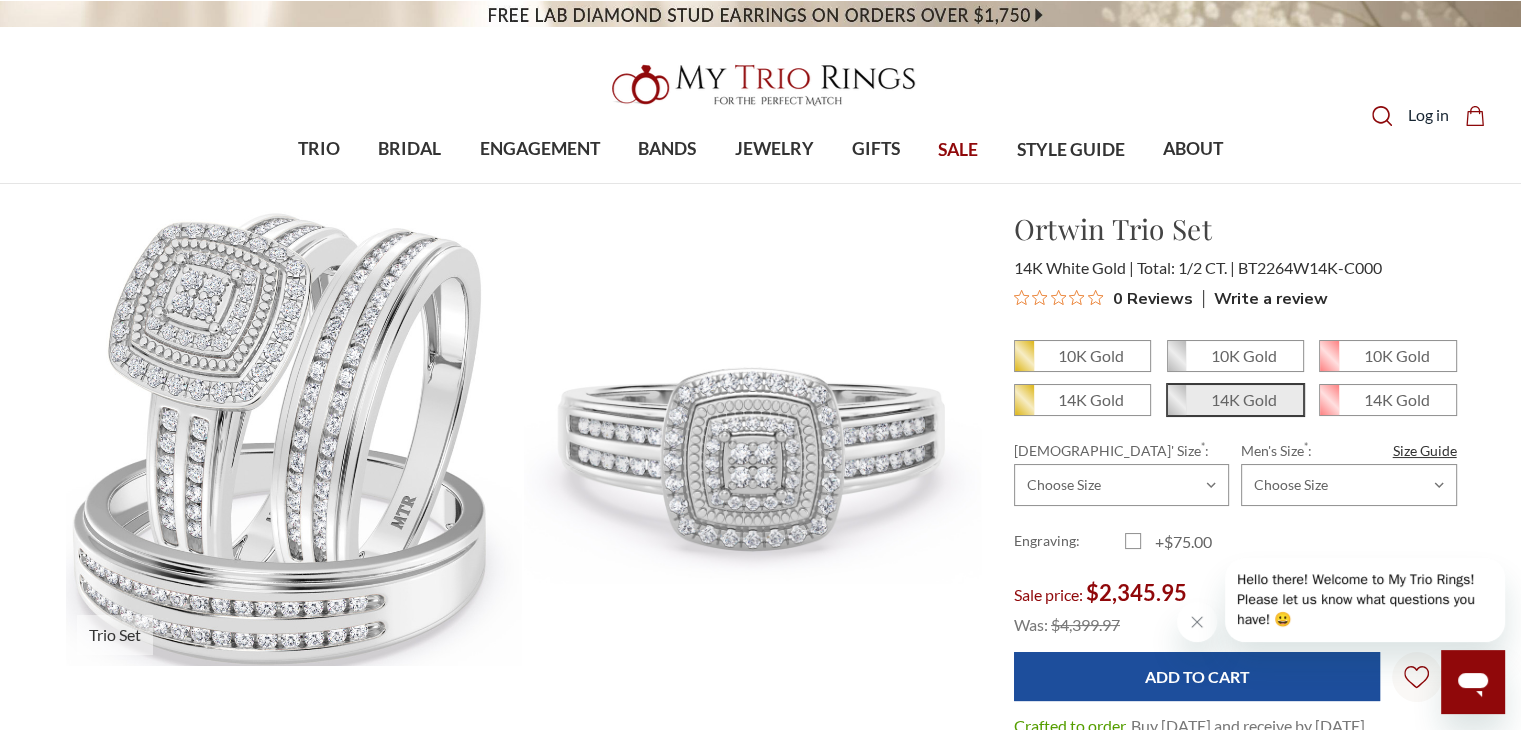 click at bounding box center [294, 437] 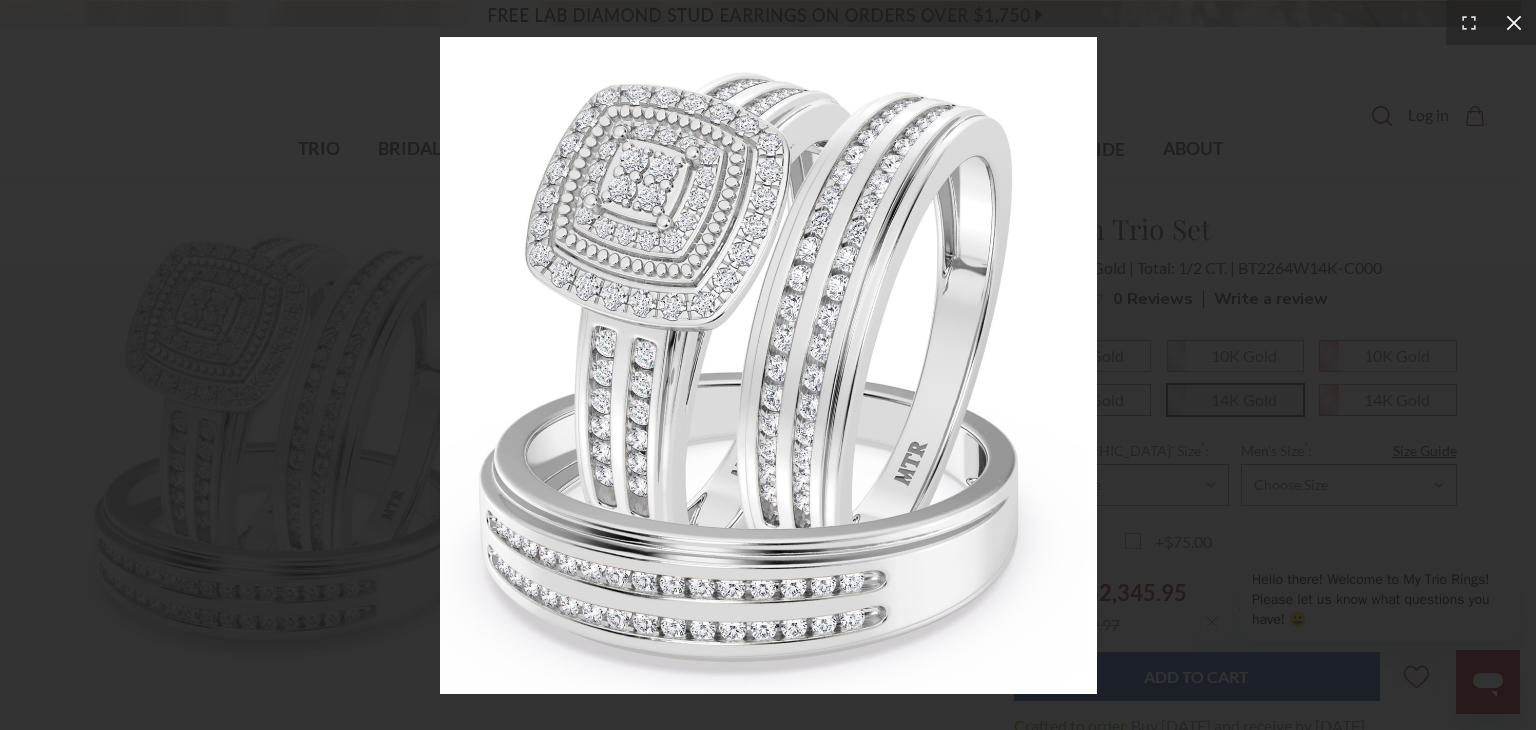 click 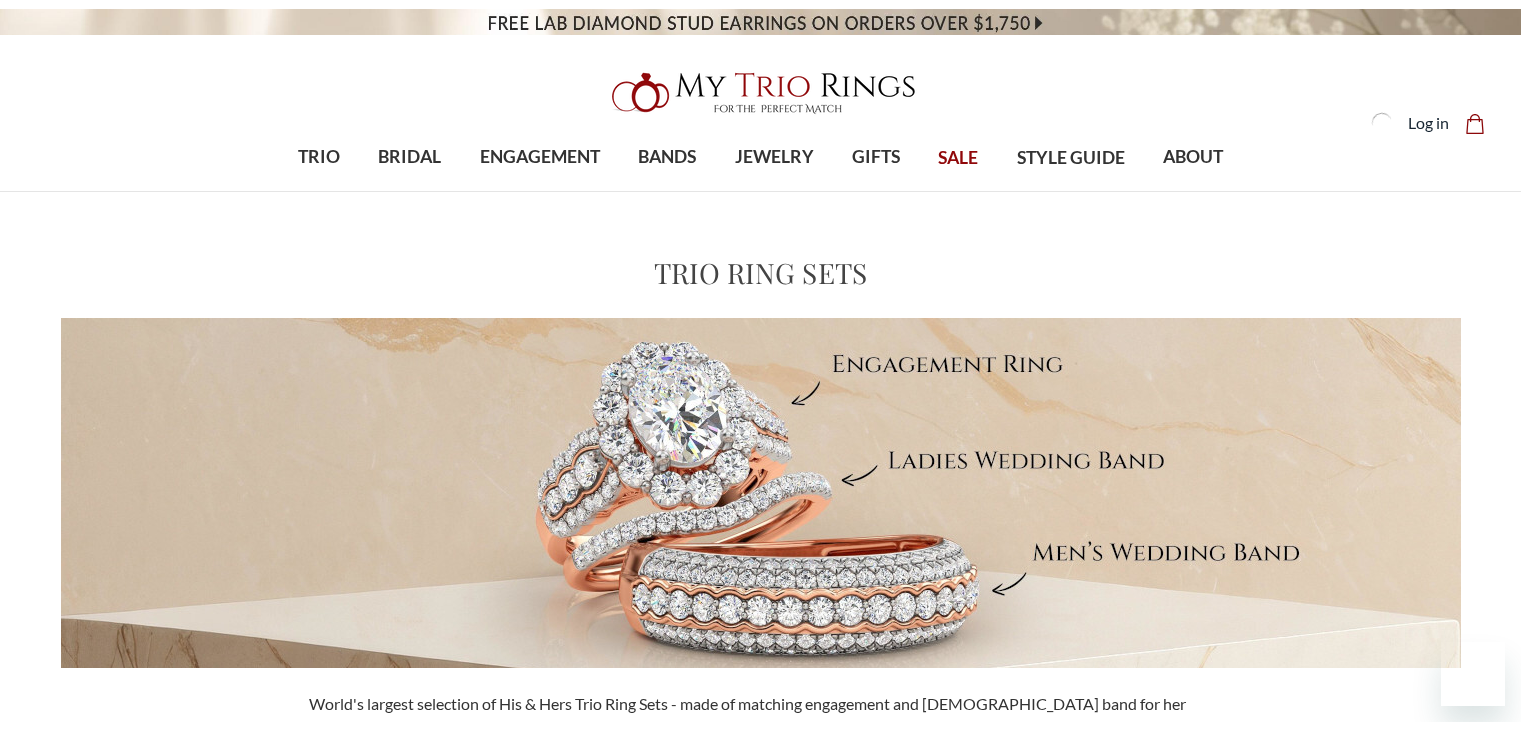 scroll, scrollTop: 3384, scrollLeft: 0, axis: vertical 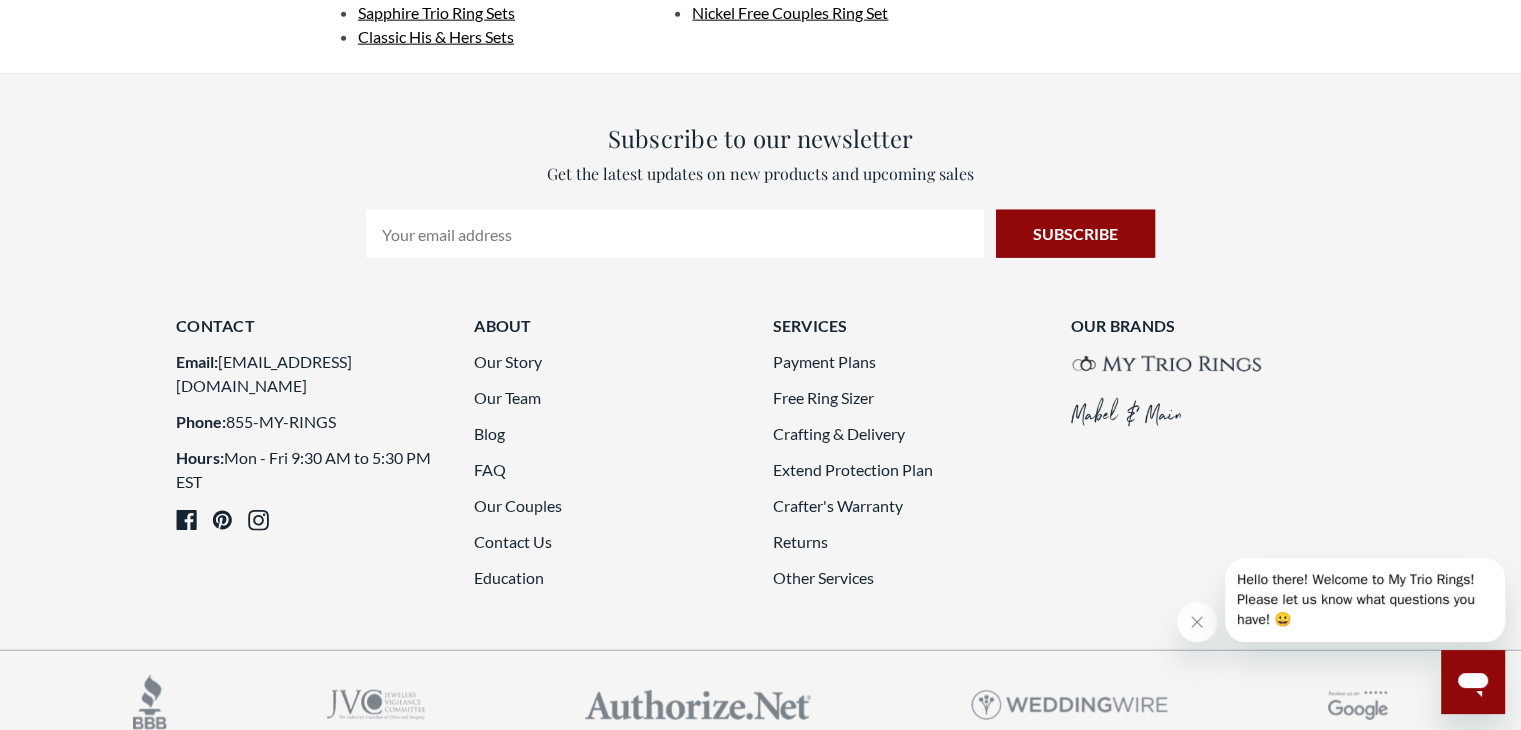 click at bounding box center (519, -1258) 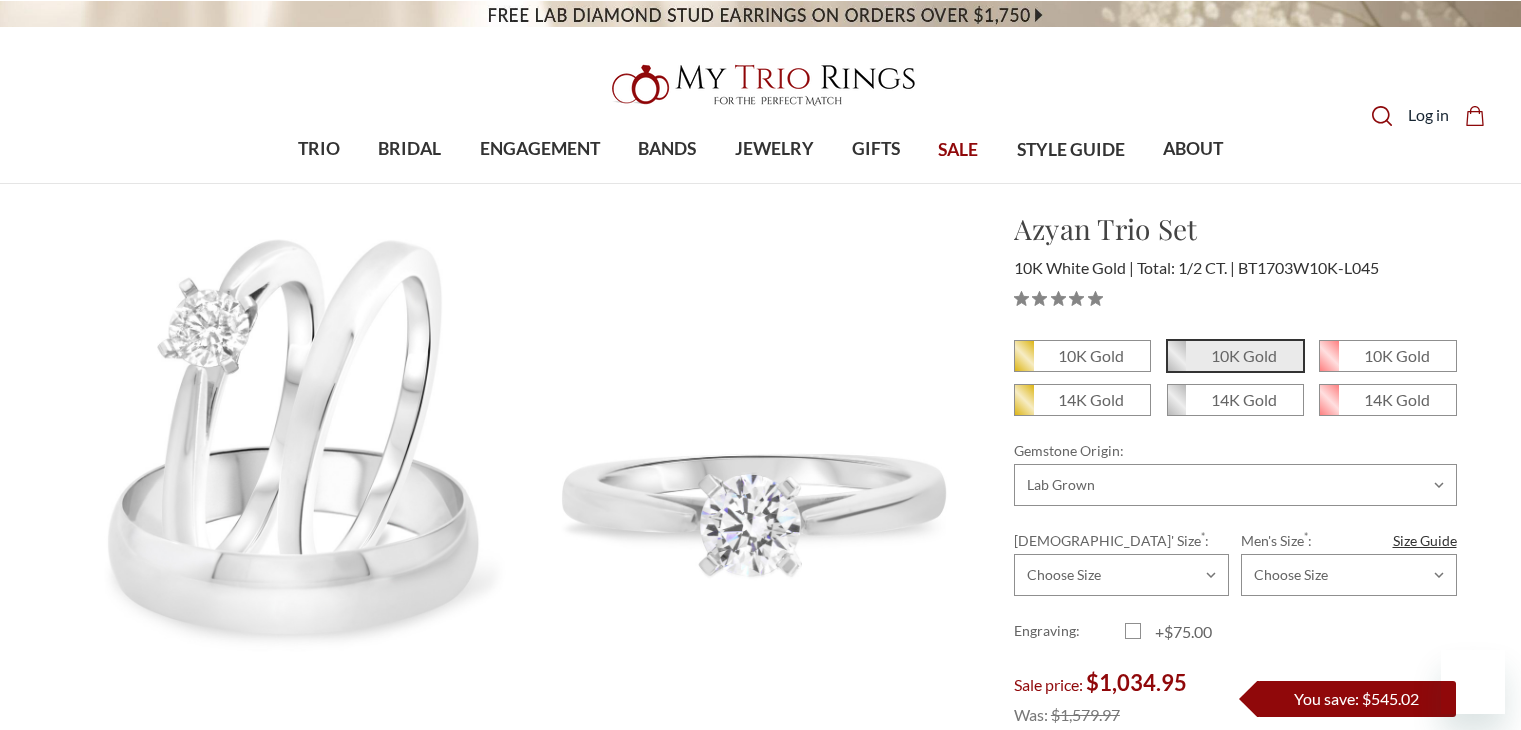 scroll, scrollTop: 0, scrollLeft: 0, axis: both 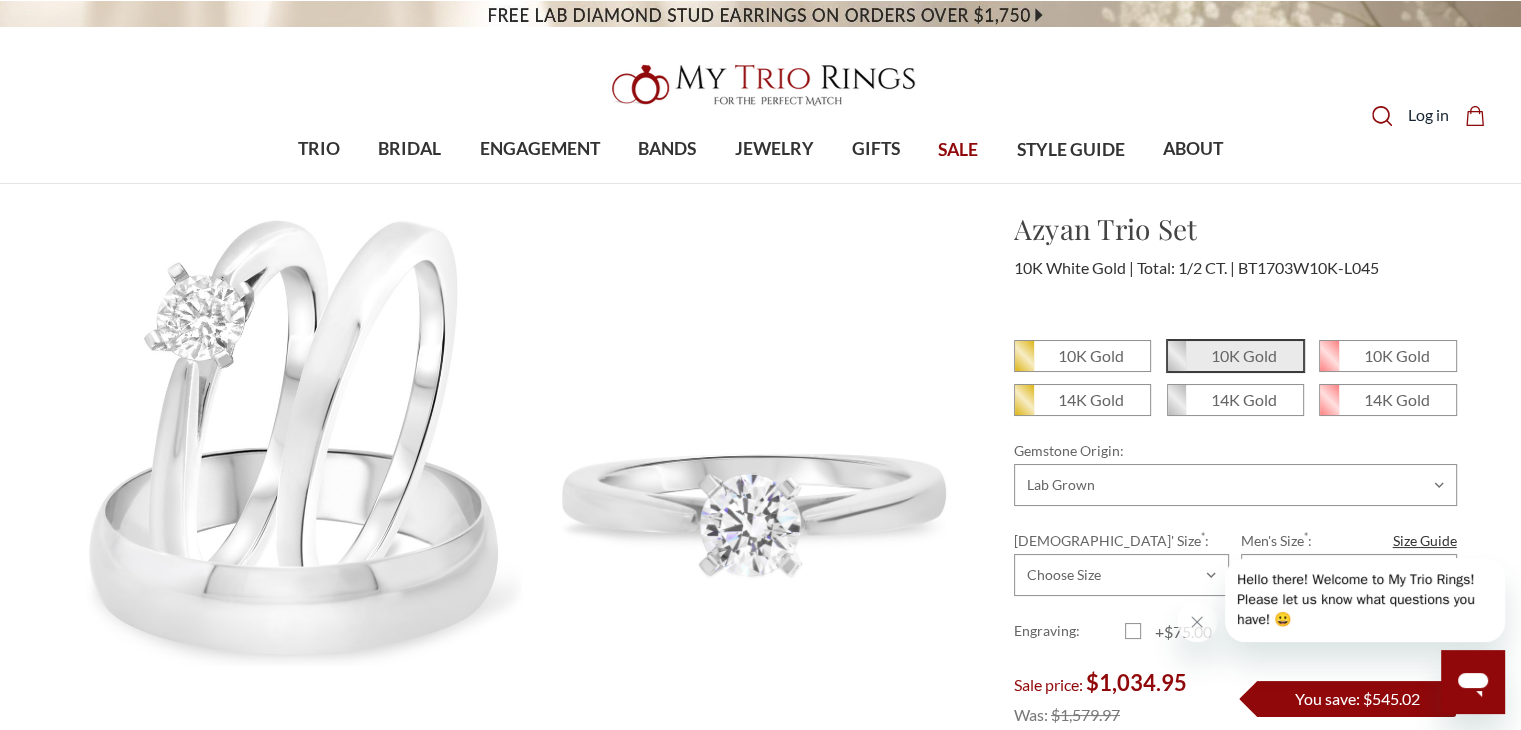 click at bounding box center (294, 433) 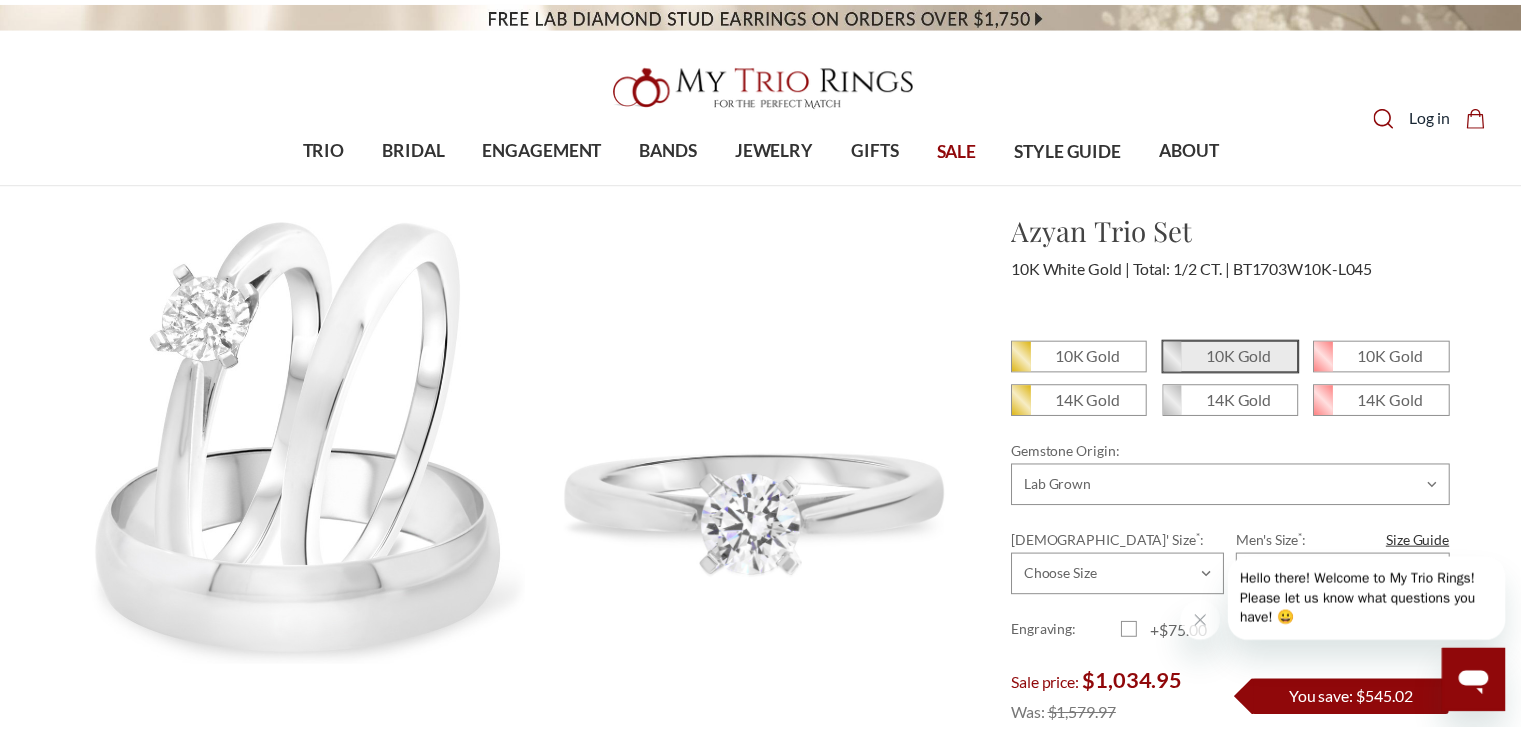 scroll, scrollTop: 0, scrollLeft: 0, axis: both 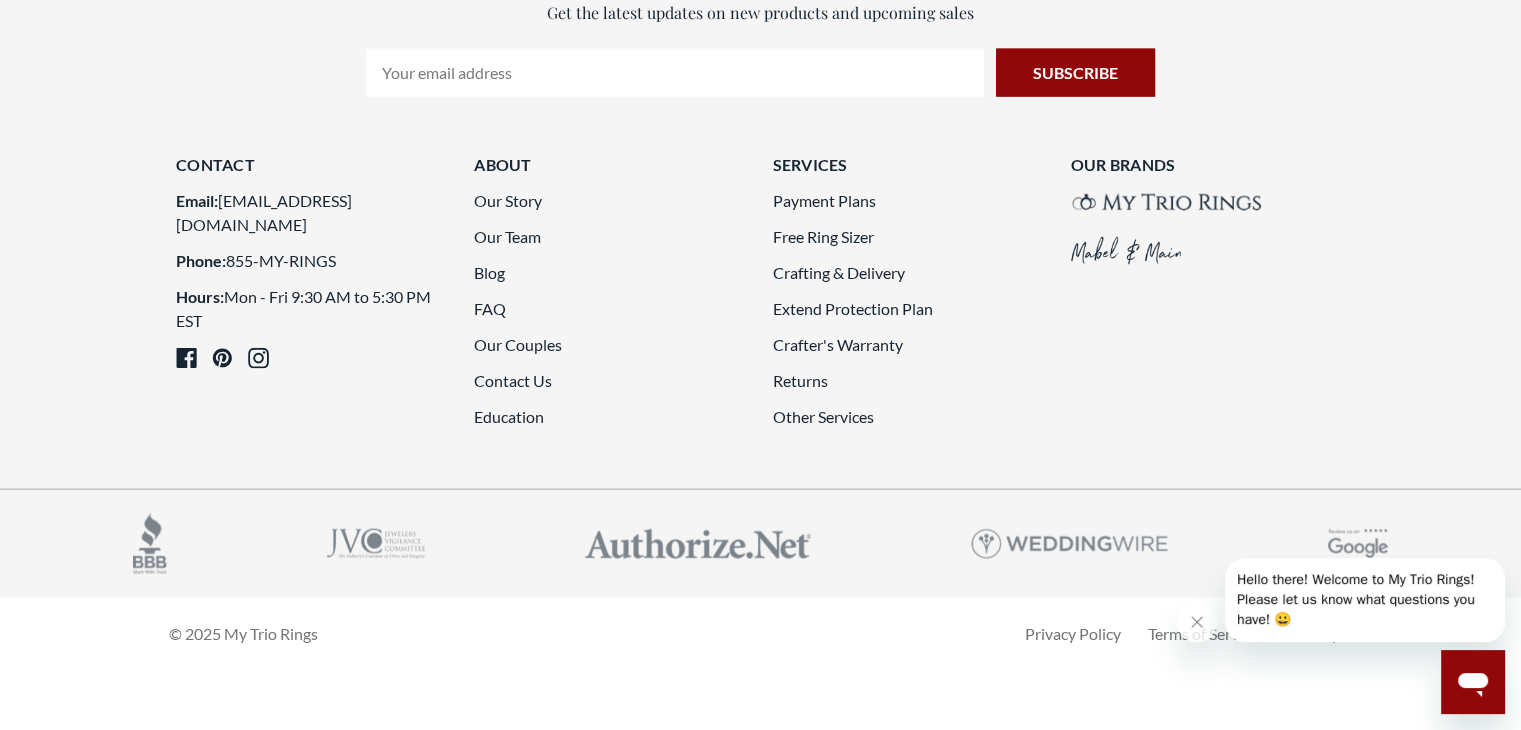 click on "4" 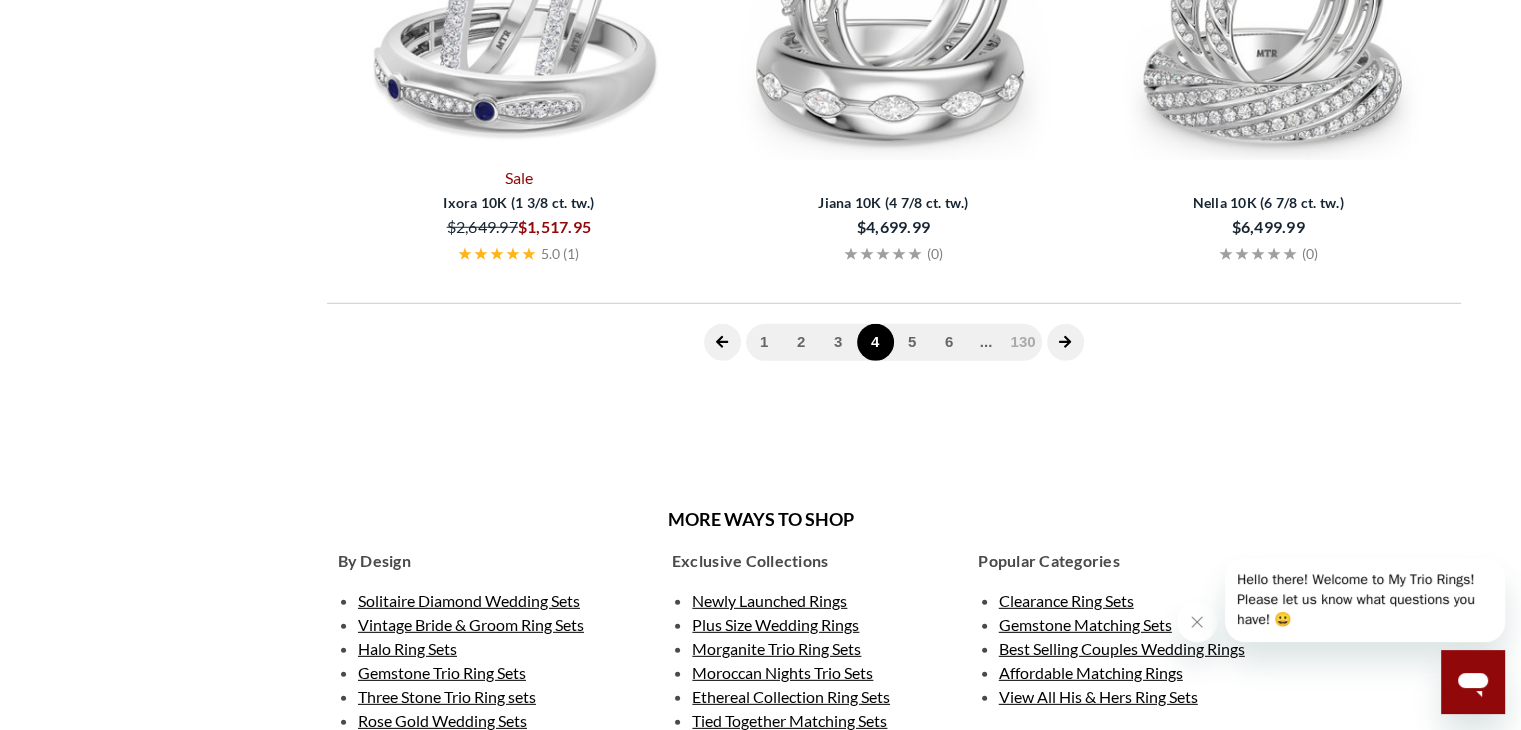 scroll, scrollTop: 824, scrollLeft: 0, axis: vertical 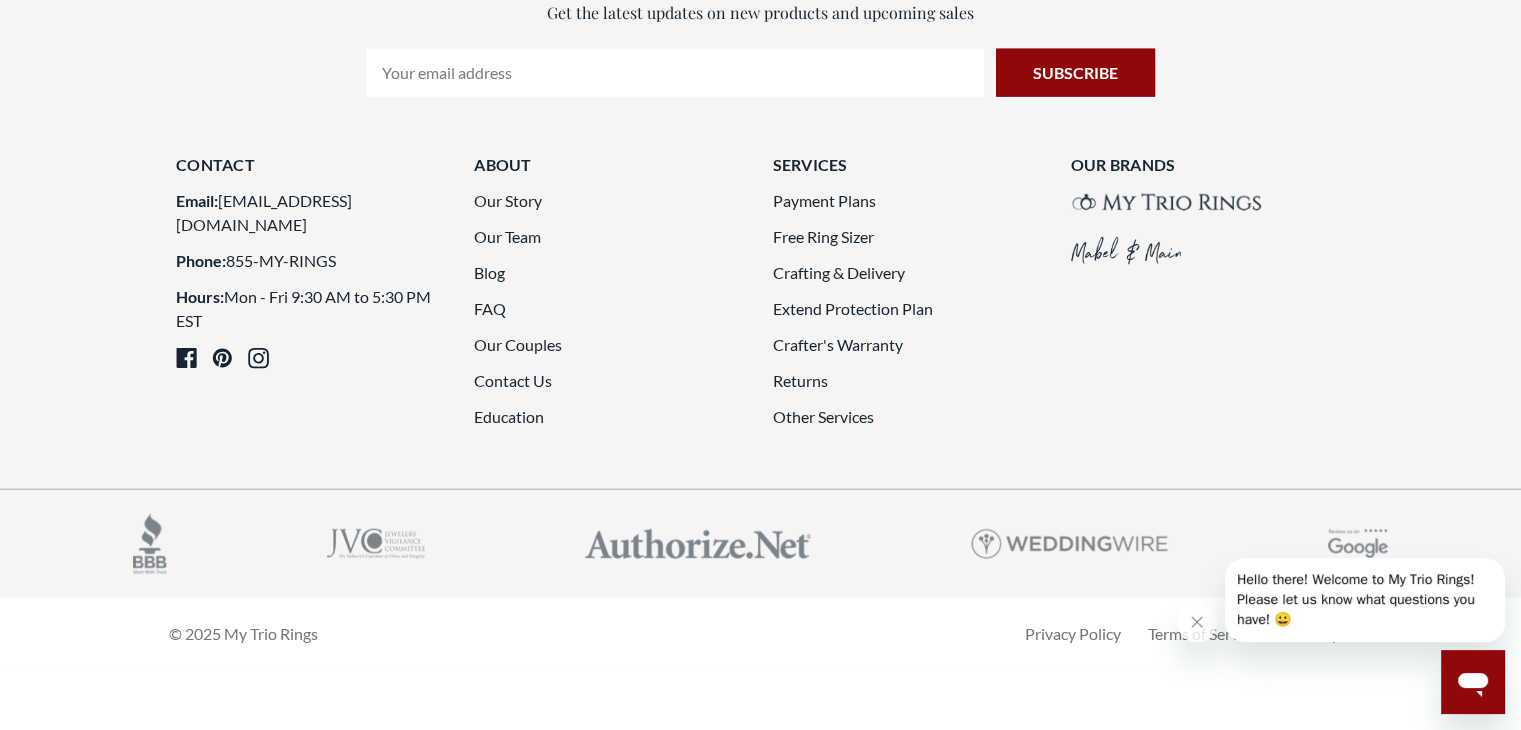 click on "5" 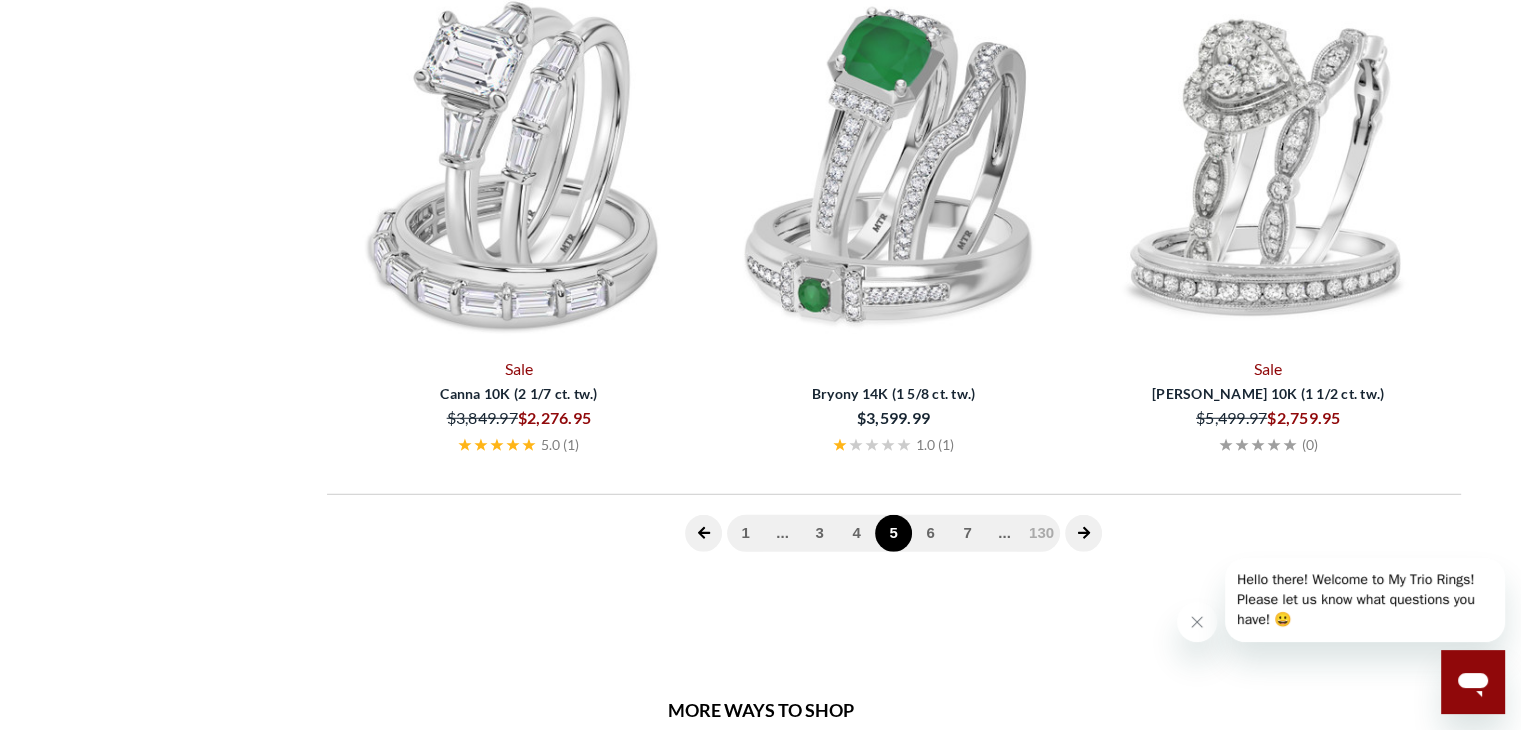 scroll, scrollTop: 824, scrollLeft: 0, axis: vertical 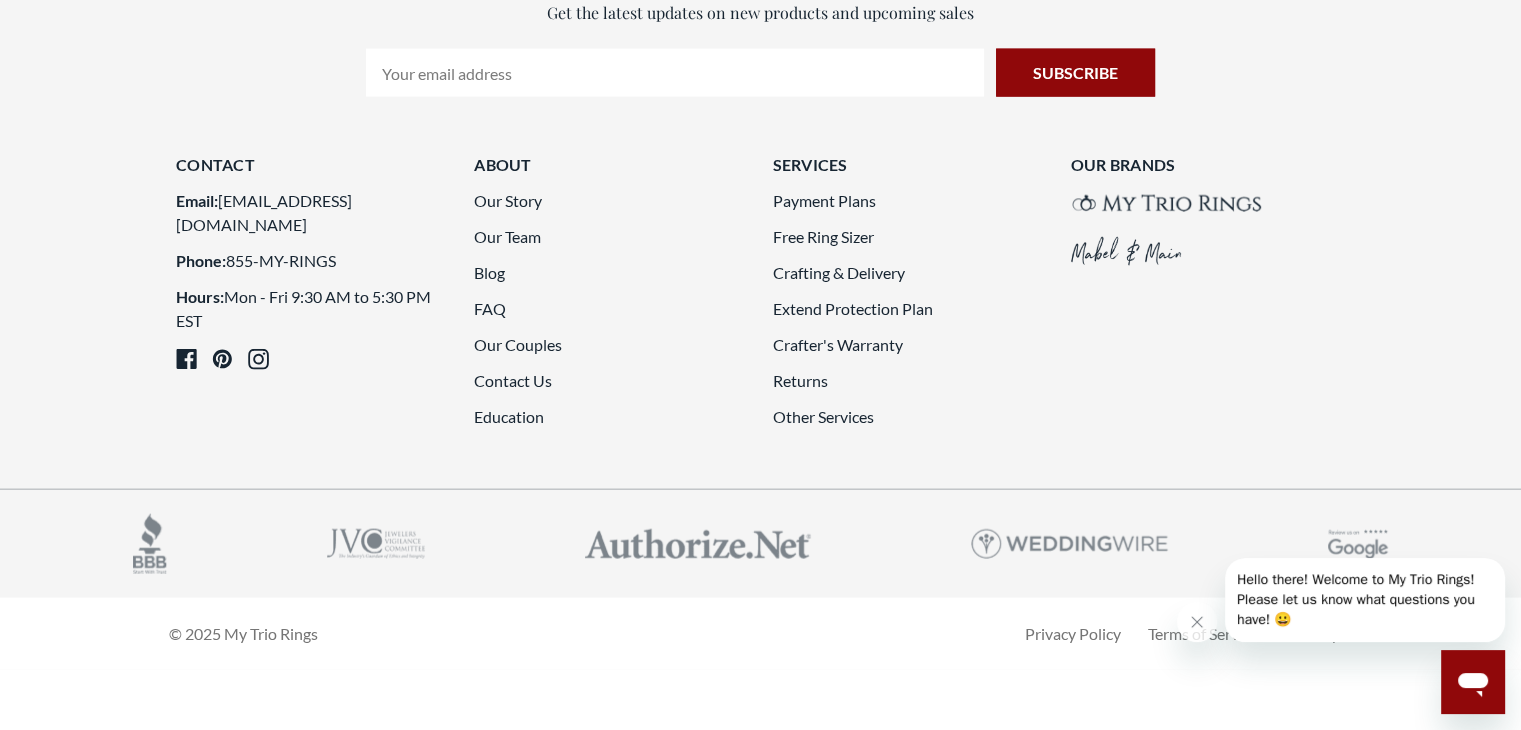 drag, startPoint x: 1528, startPoint y: 145, endPoint x: 254, endPoint y: 17, distance: 1280.414 